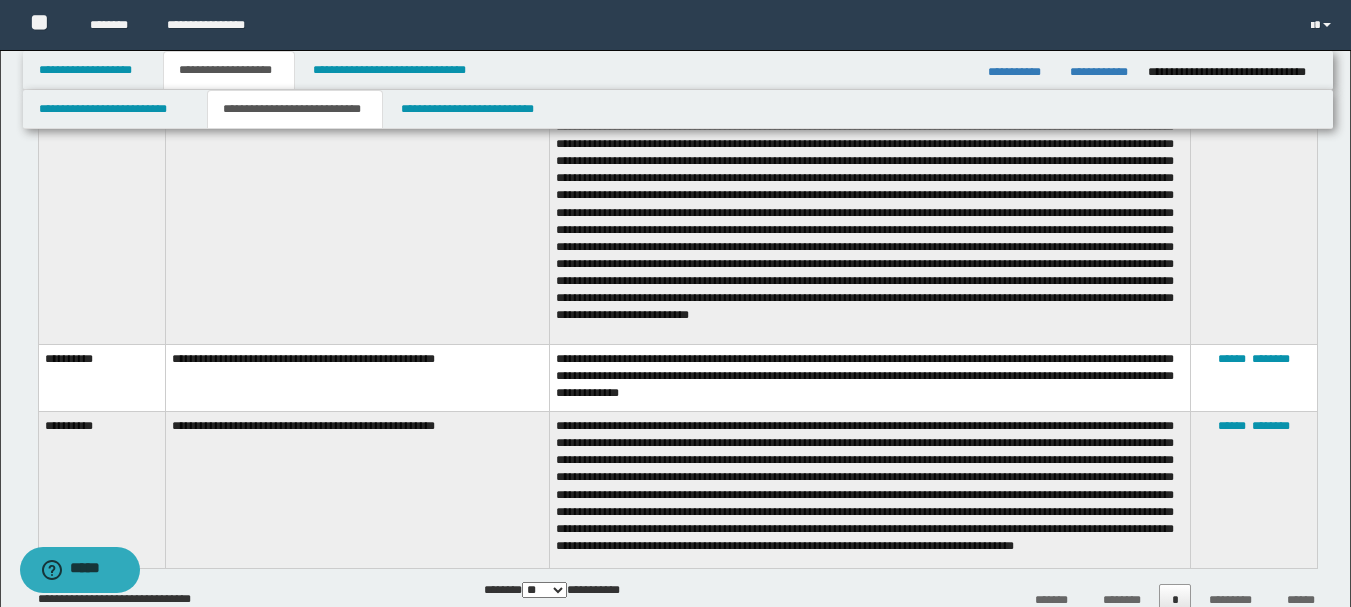 scroll, scrollTop: 0, scrollLeft: 0, axis: both 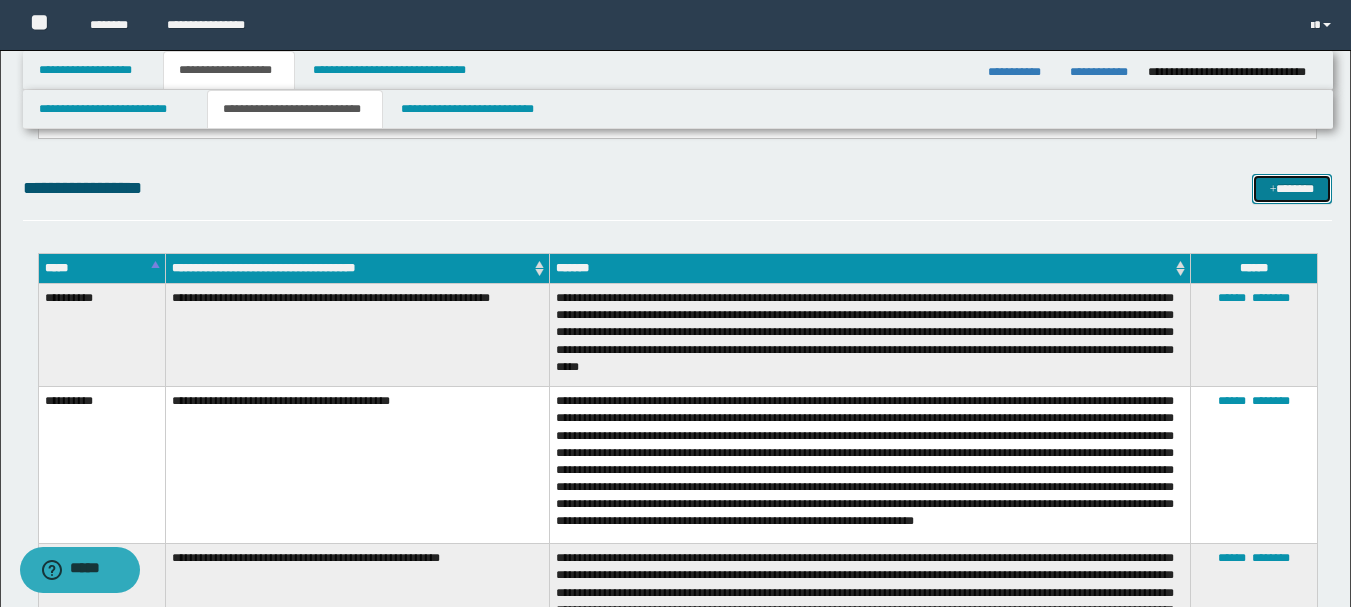 click at bounding box center [1273, 190] 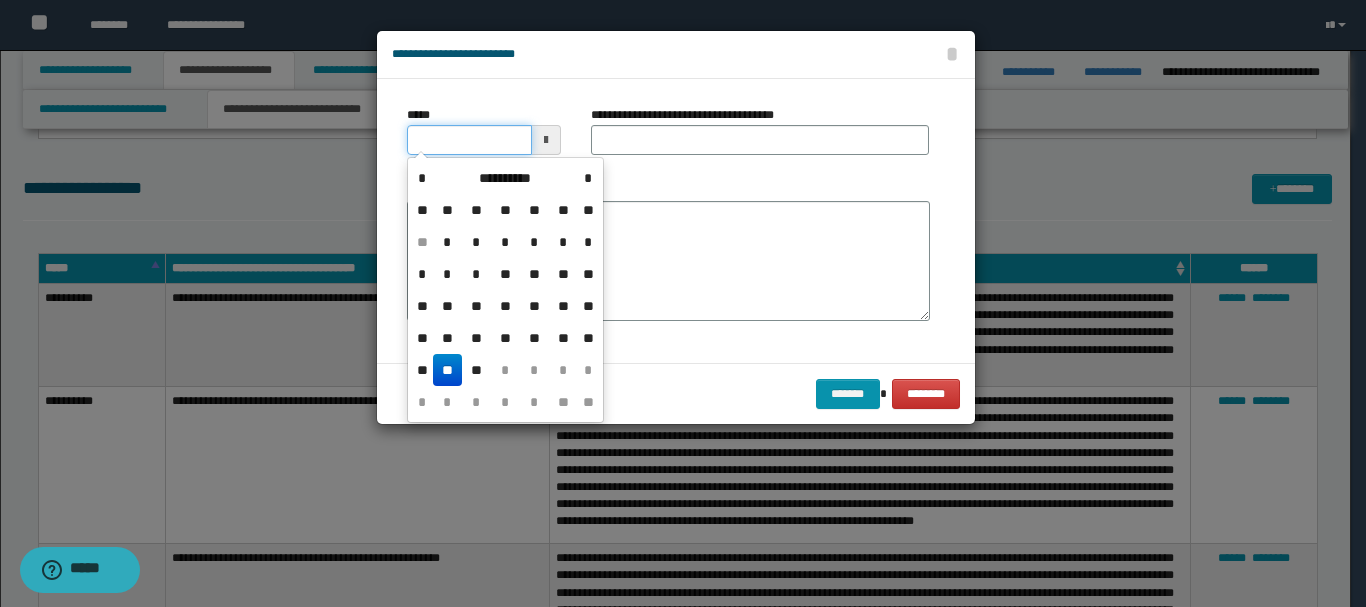 click on "*****" at bounding box center (469, 140) 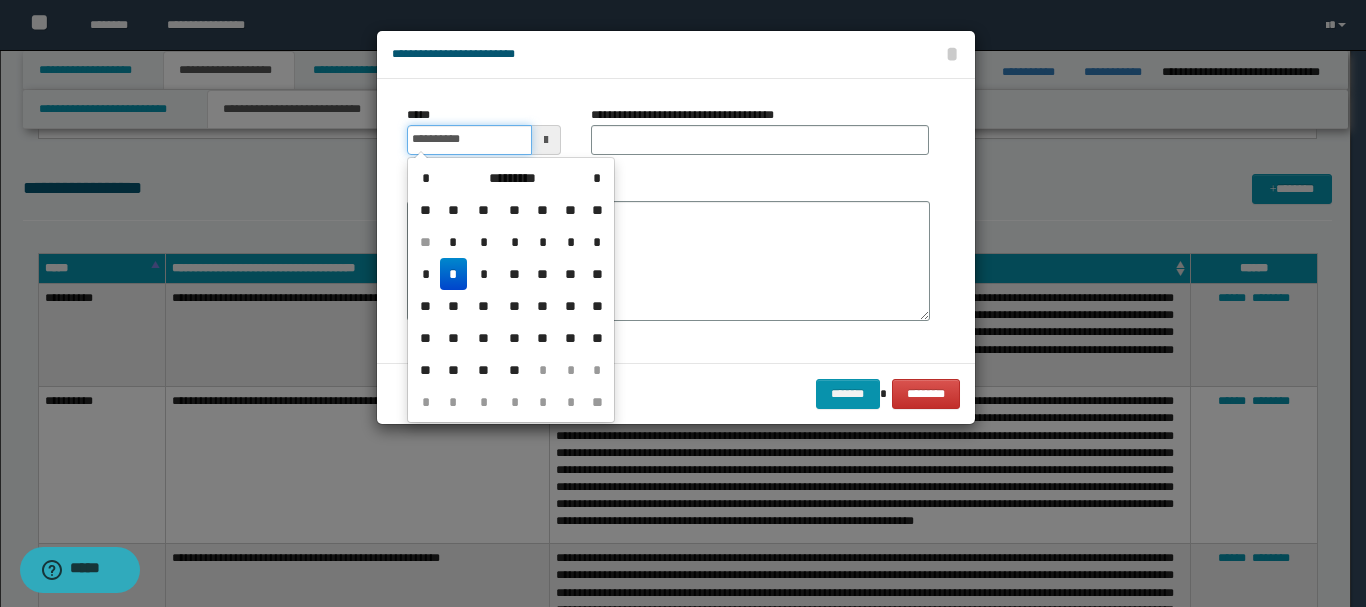type on "**********" 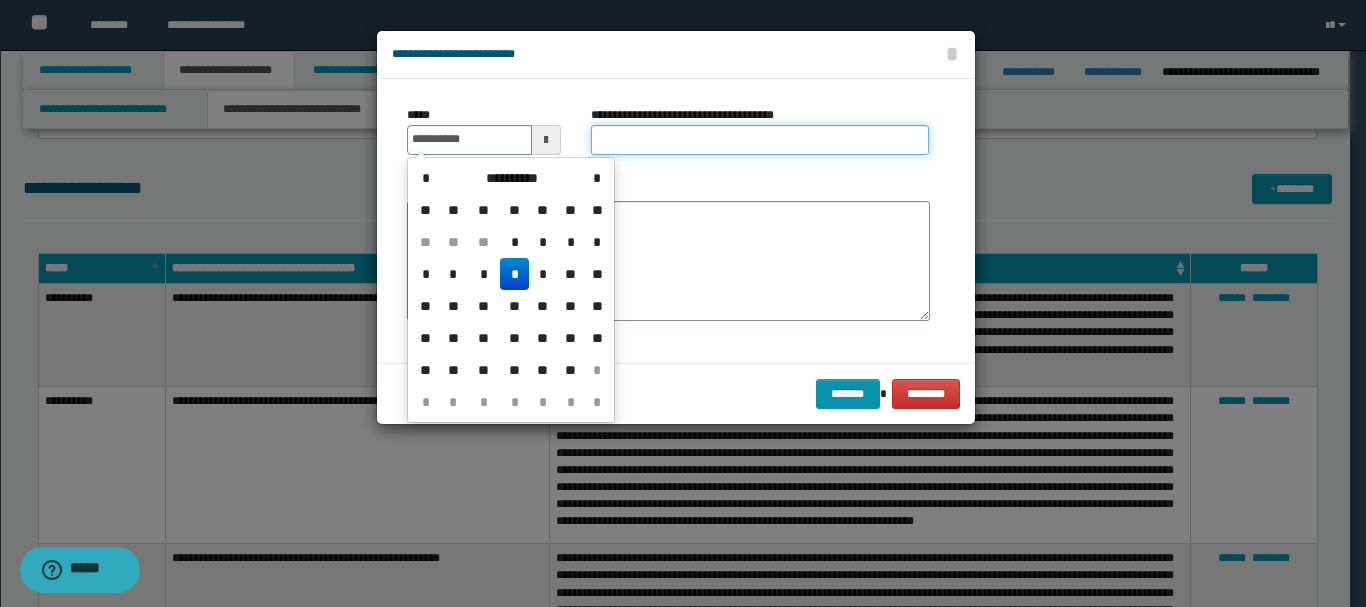 click on "**********" at bounding box center [760, 140] 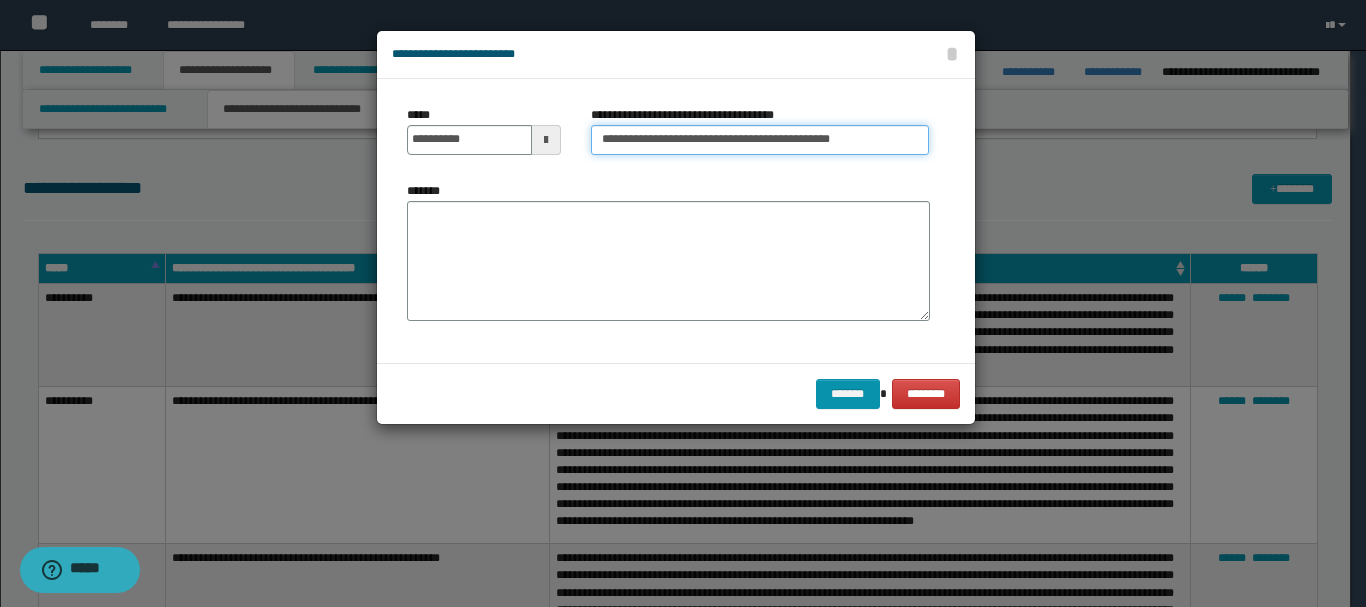 drag, startPoint x: 673, startPoint y: 142, endPoint x: 915, endPoint y: 168, distance: 243.39268 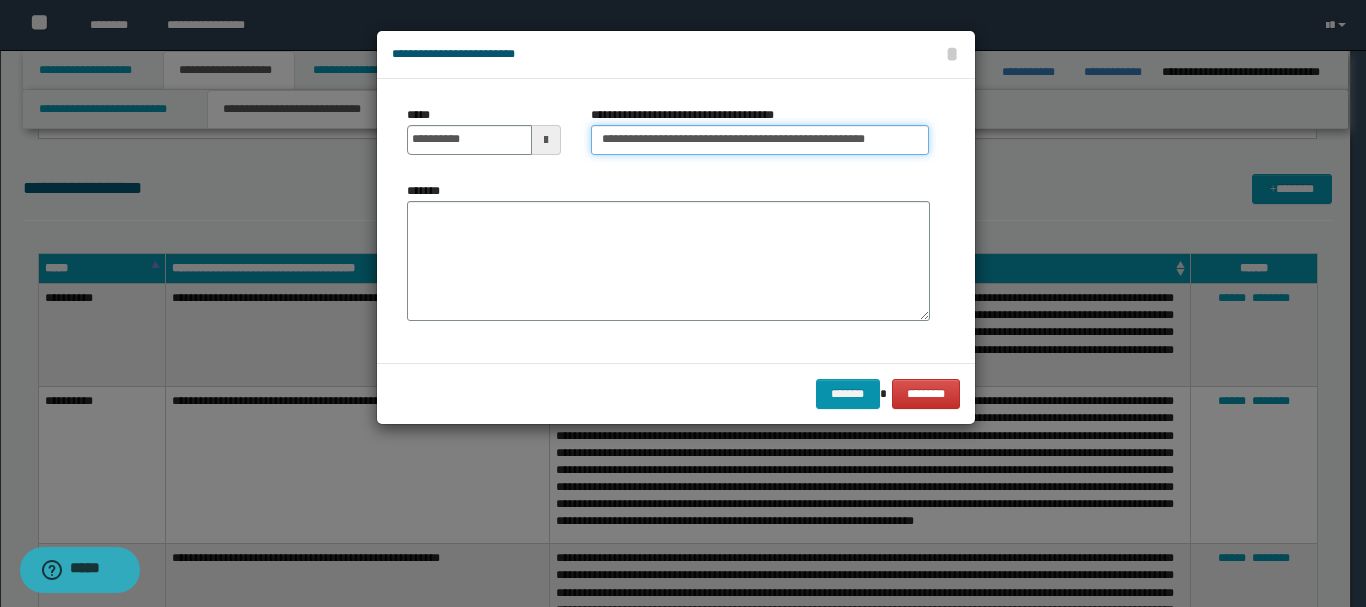 drag, startPoint x: 826, startPoint y: 136, endPoint x: 836, endPoint y: 126, distance: 14.142136 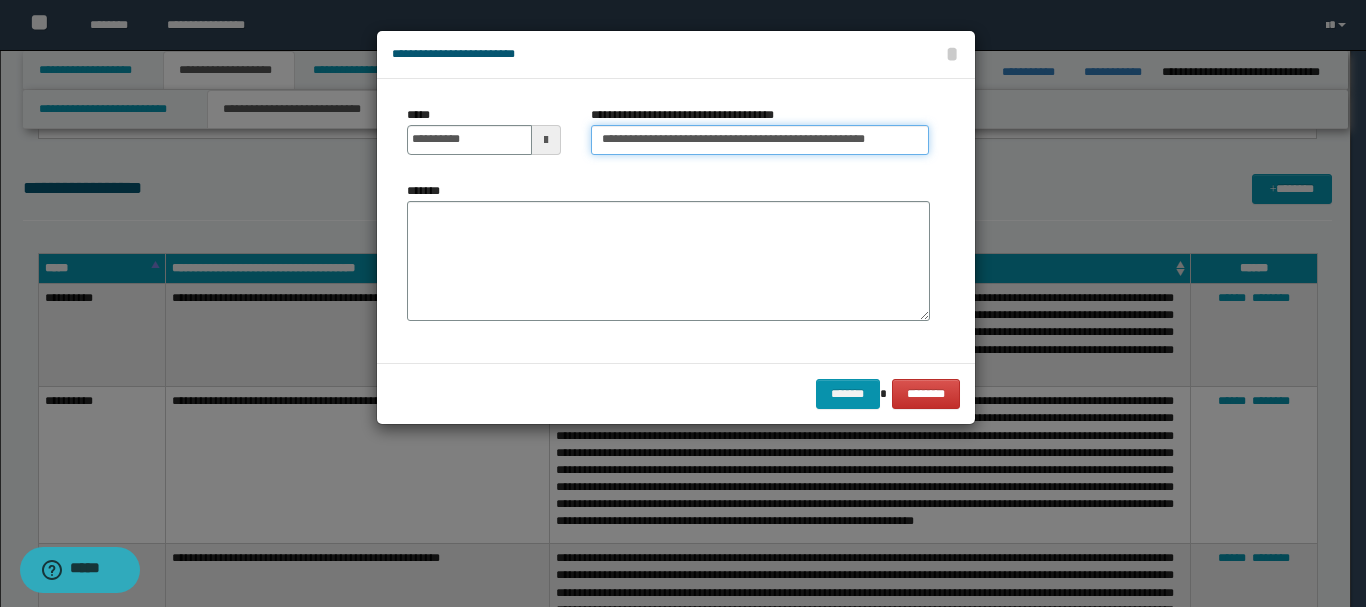 type on "**********" 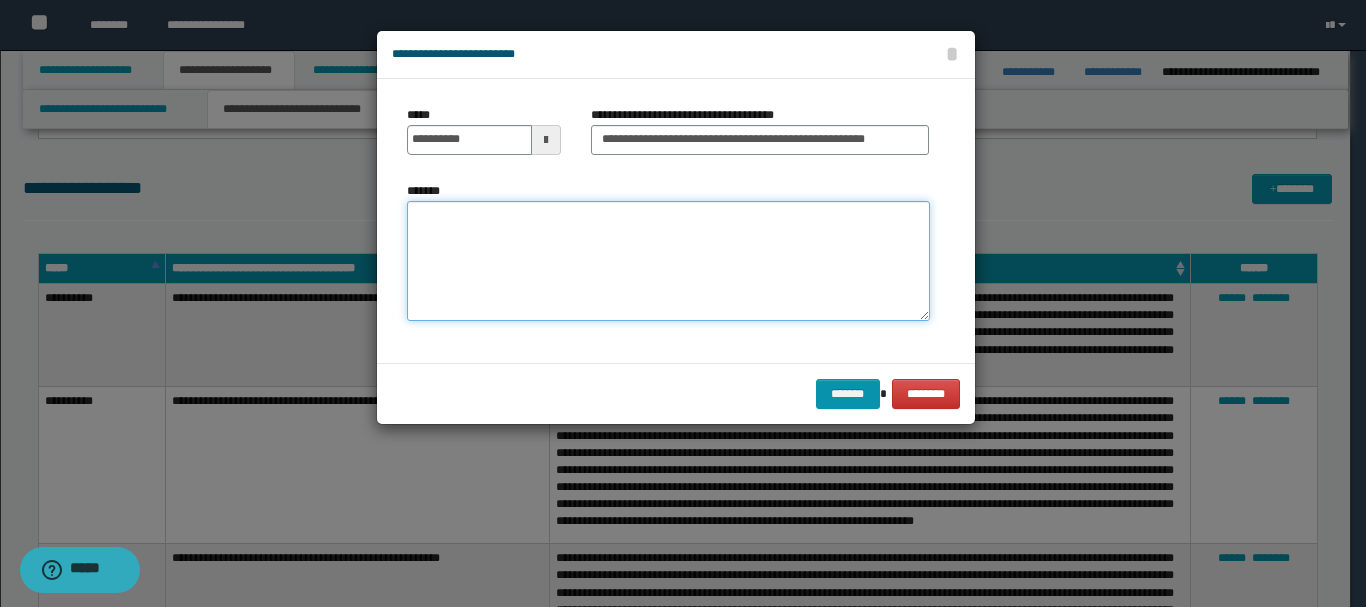 click on "*******" at bounding box center [668, 261] 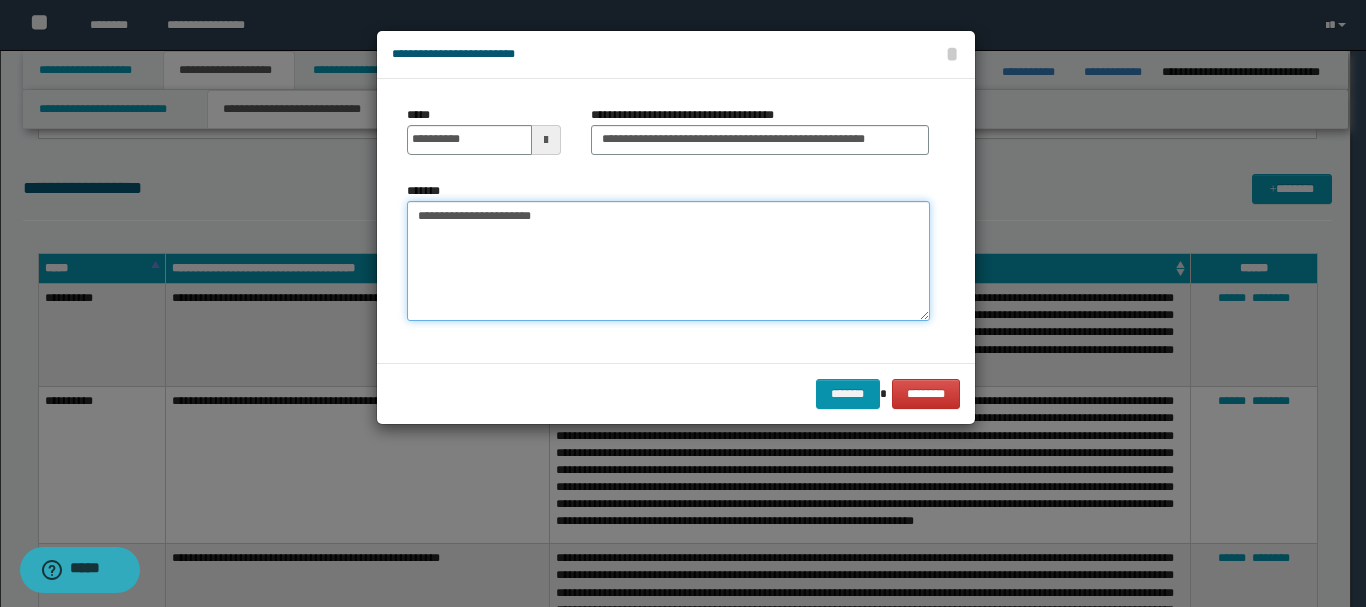 click on "**********" at bounding box center (668, 261) 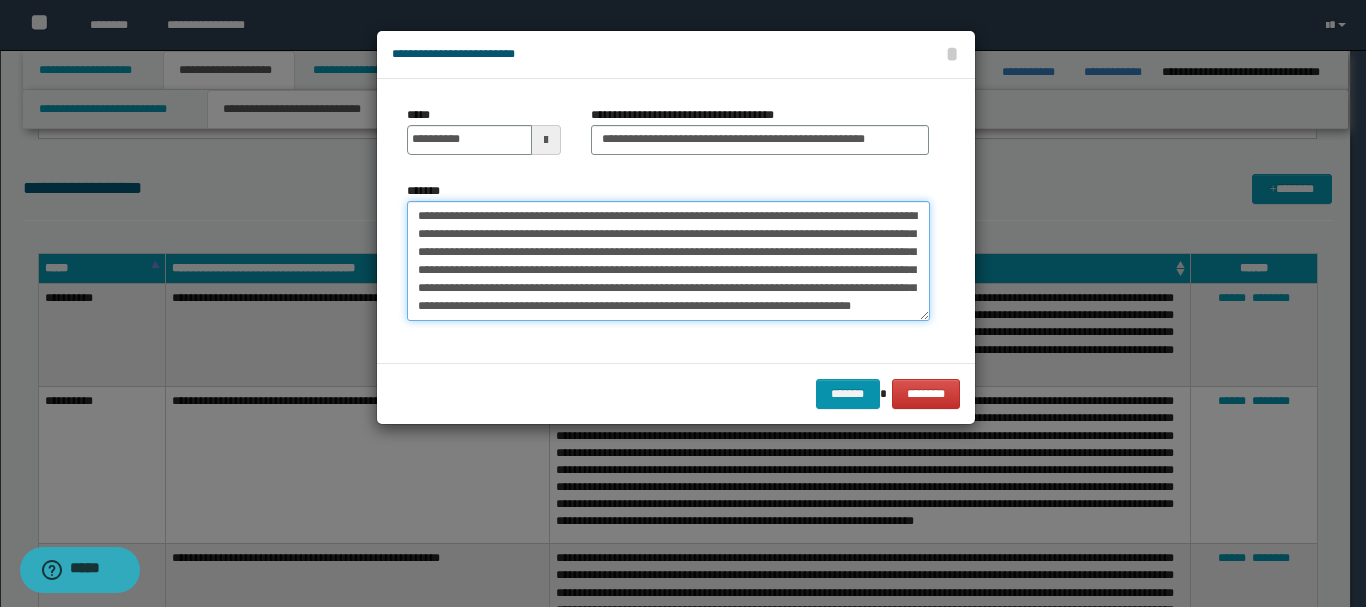 scroll, scrollTop: 12, scrollLeft: 0, axis: vertical 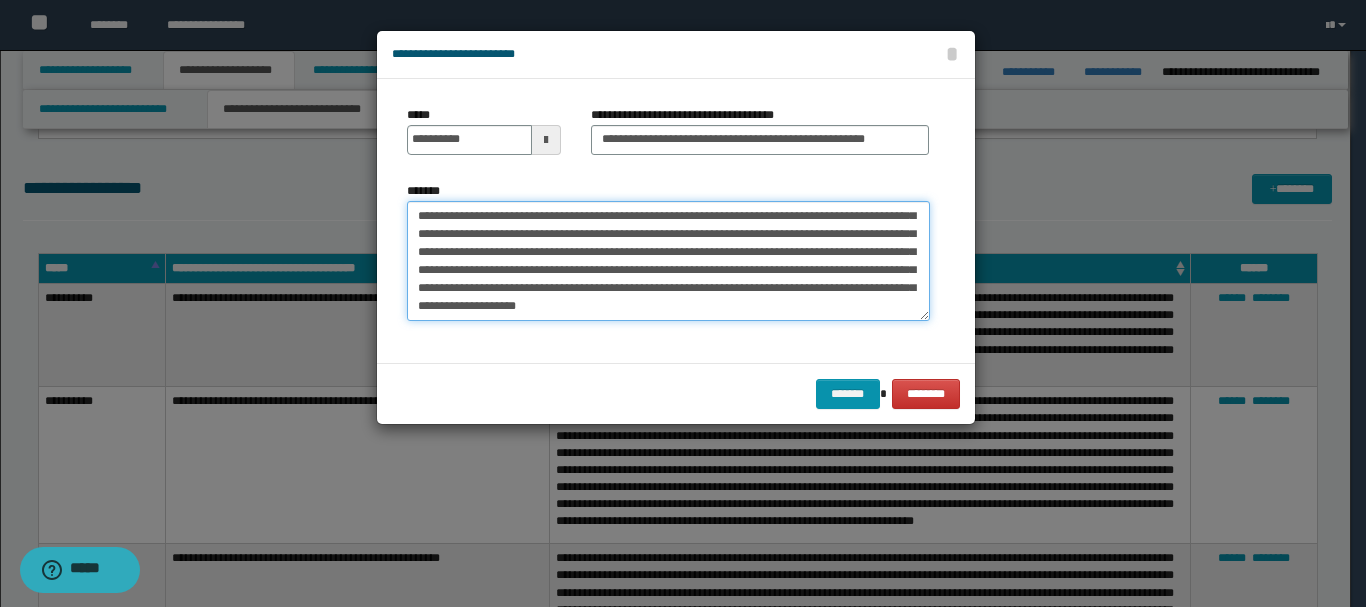 drag, startPoint x: 855, startPoint y: 303, endPoint x: 838, endPoint y: 303, distance: 17 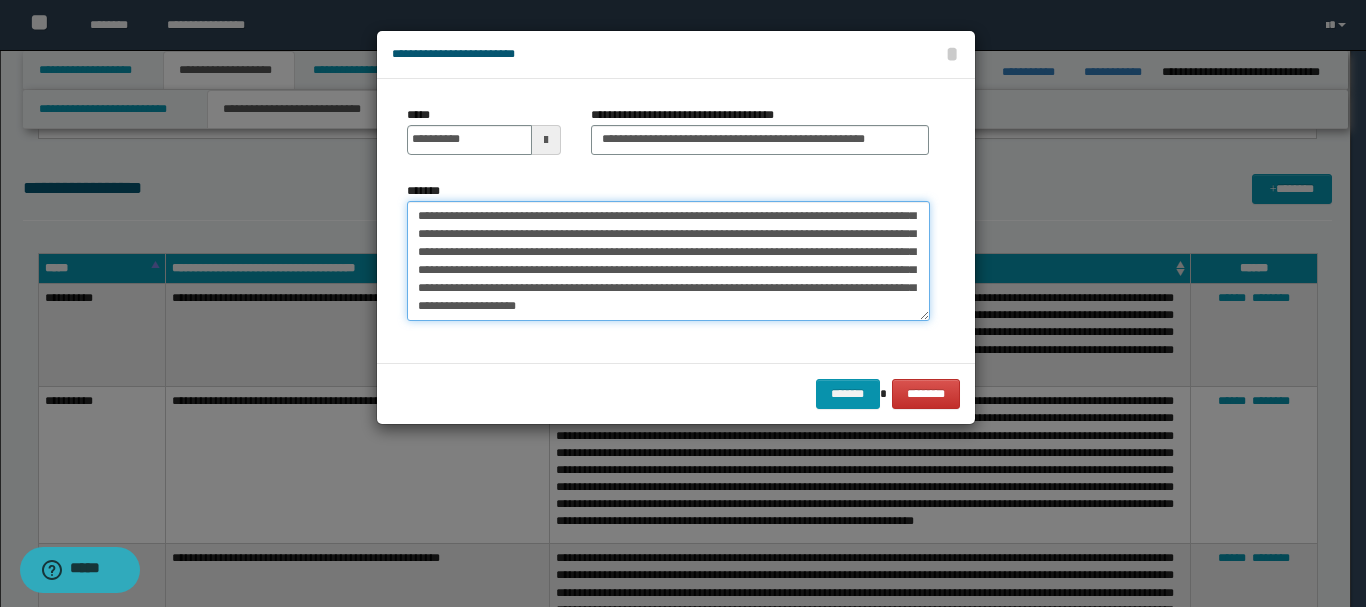 click on "**********" at bounding box center [668, 261] 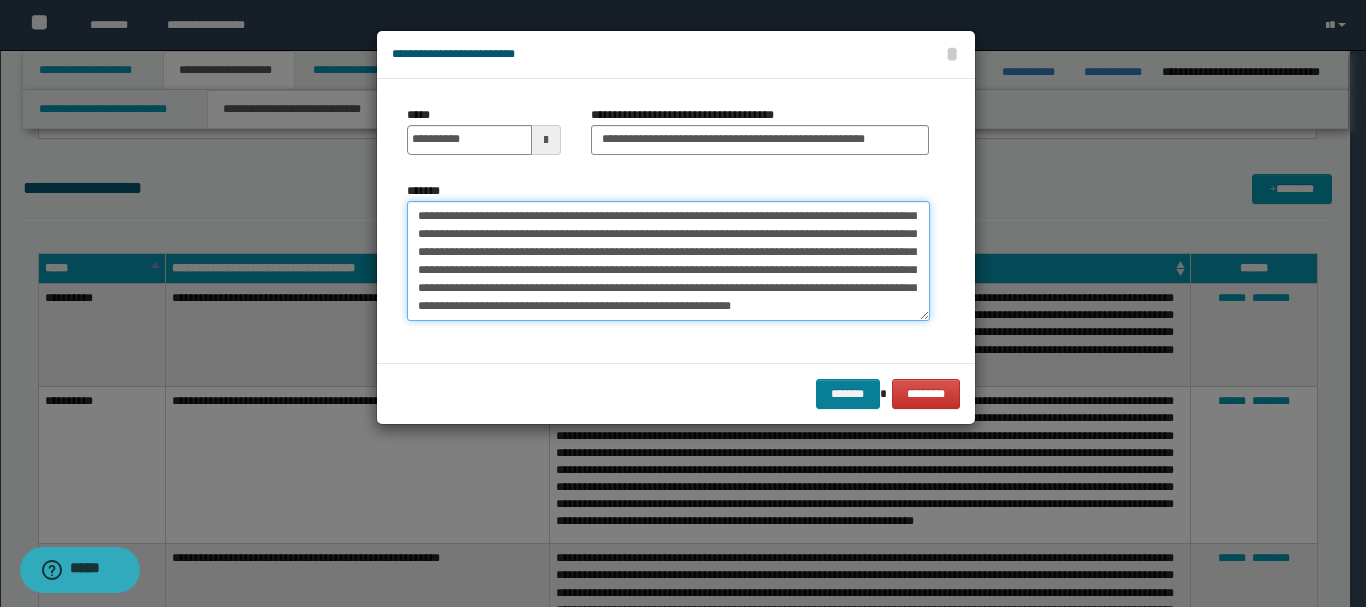 type on "**********" 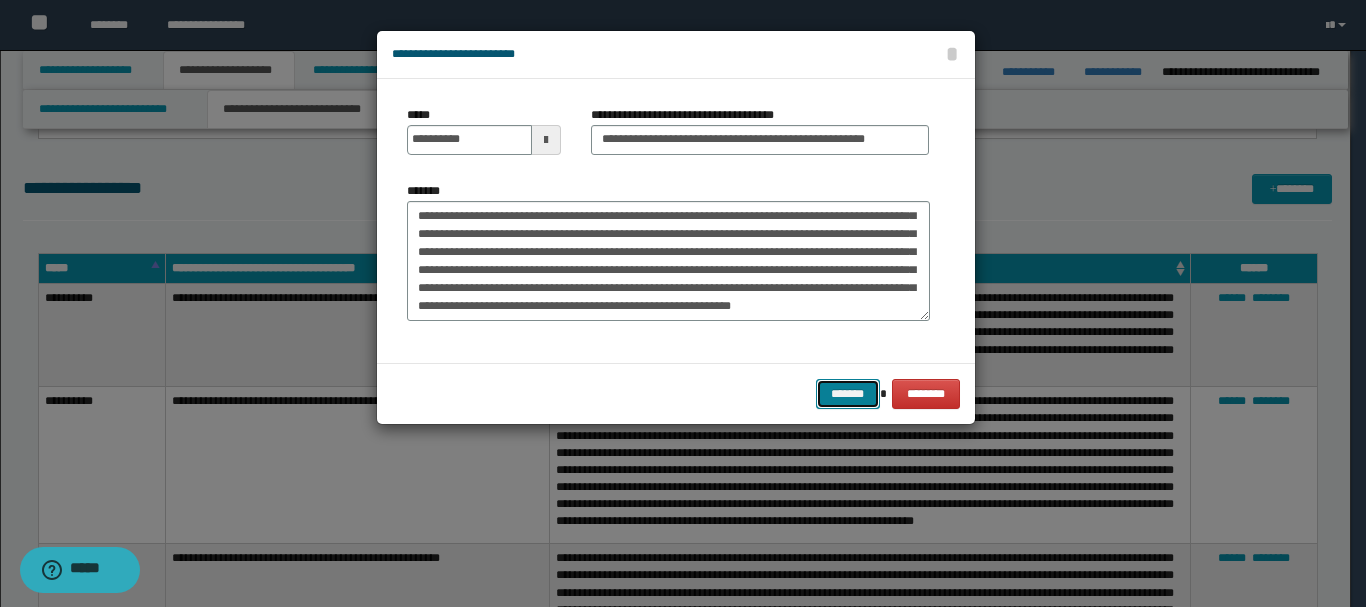 click on "*******" at bounding box center [848, 394] 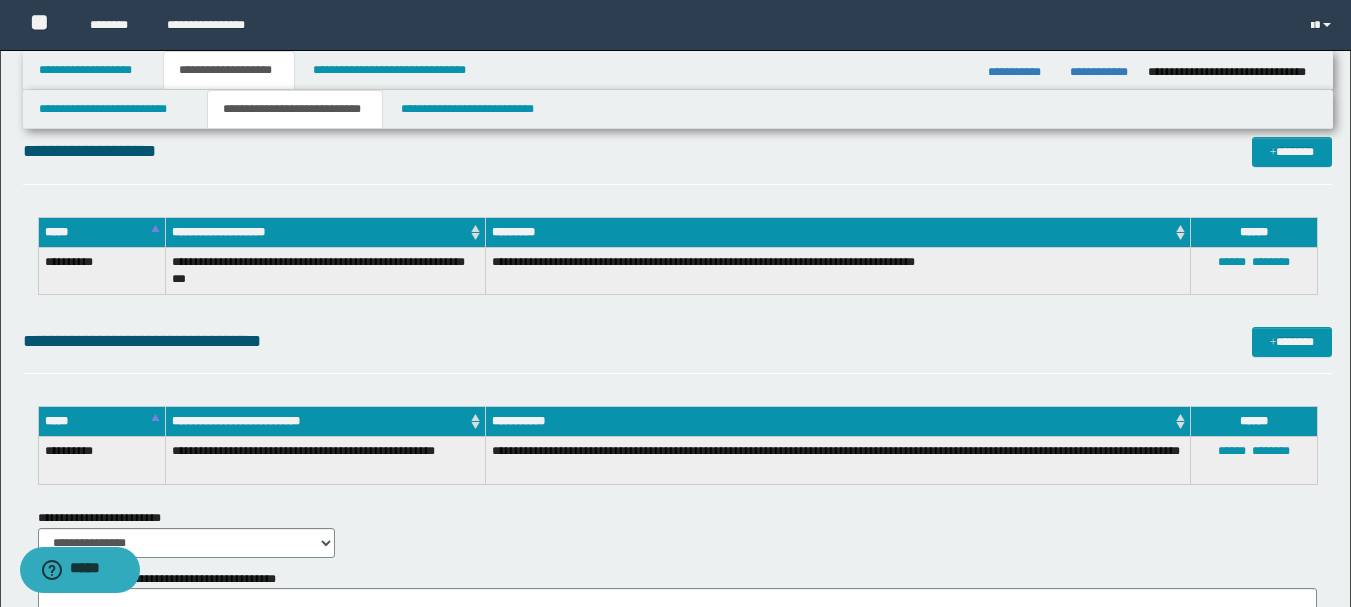 scroll, scrollTop: 1963, scrollLeft: 0, axis: vertical 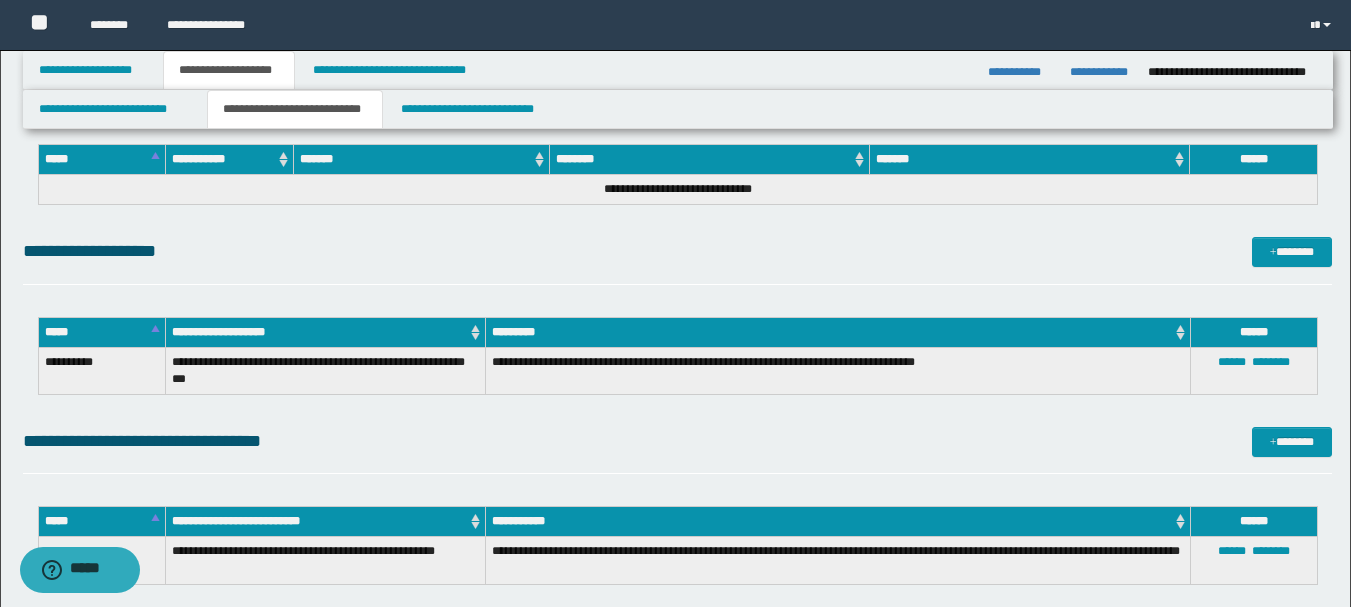 click on "**********" at bounding box center [677, -478] 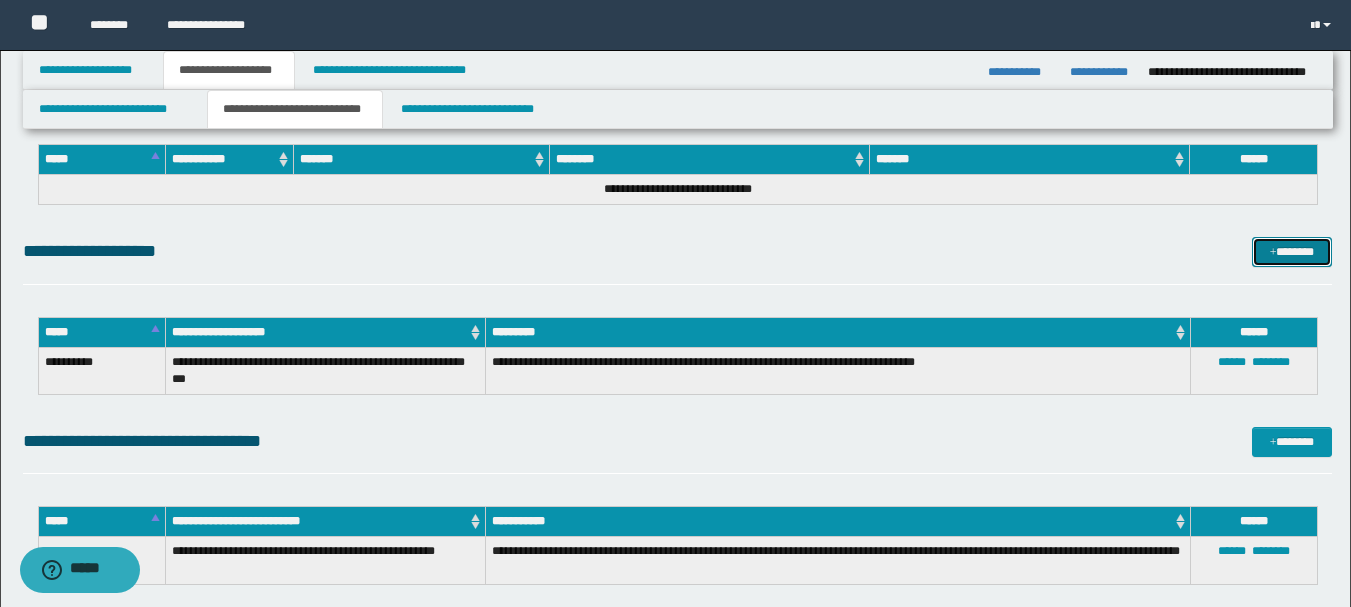 click on "*******" at bounding box center [1292, 252] 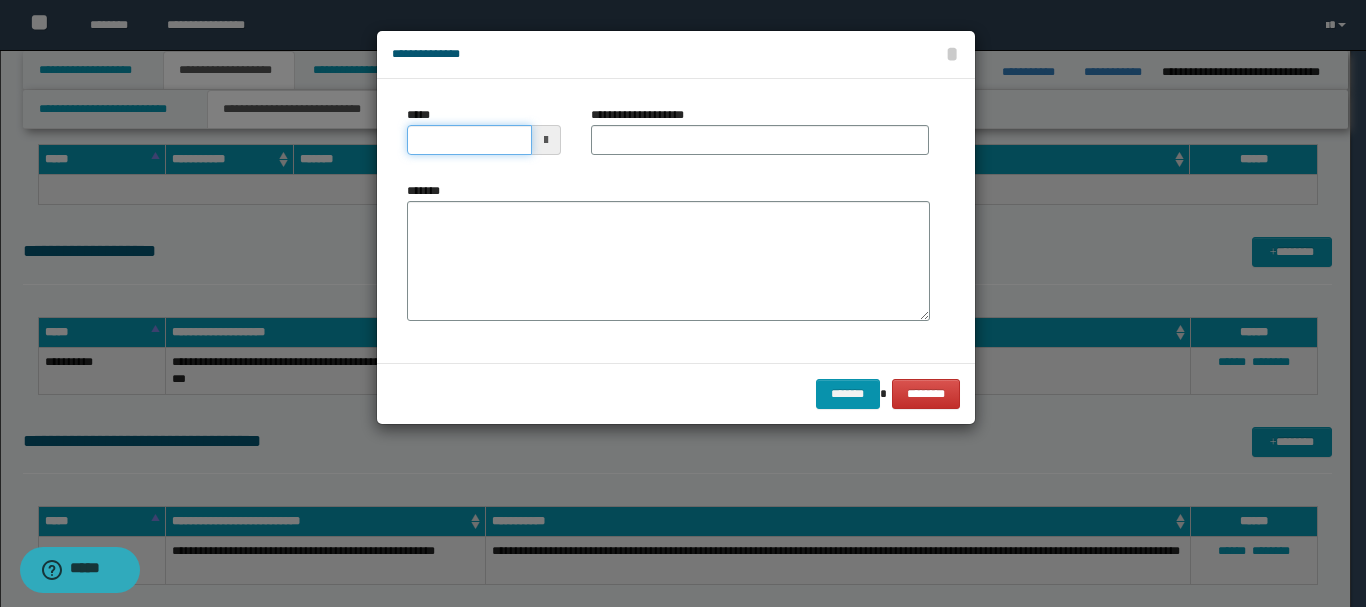 click on "*****" at bounding box center [469, 140] 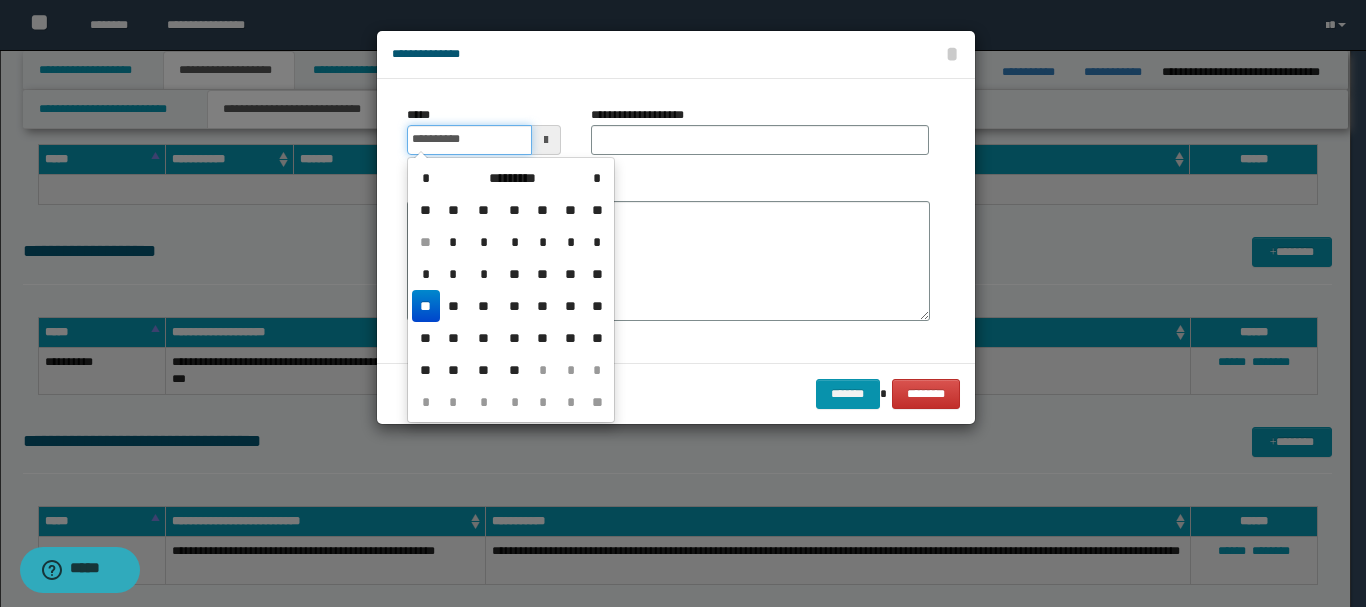 type on "**********" 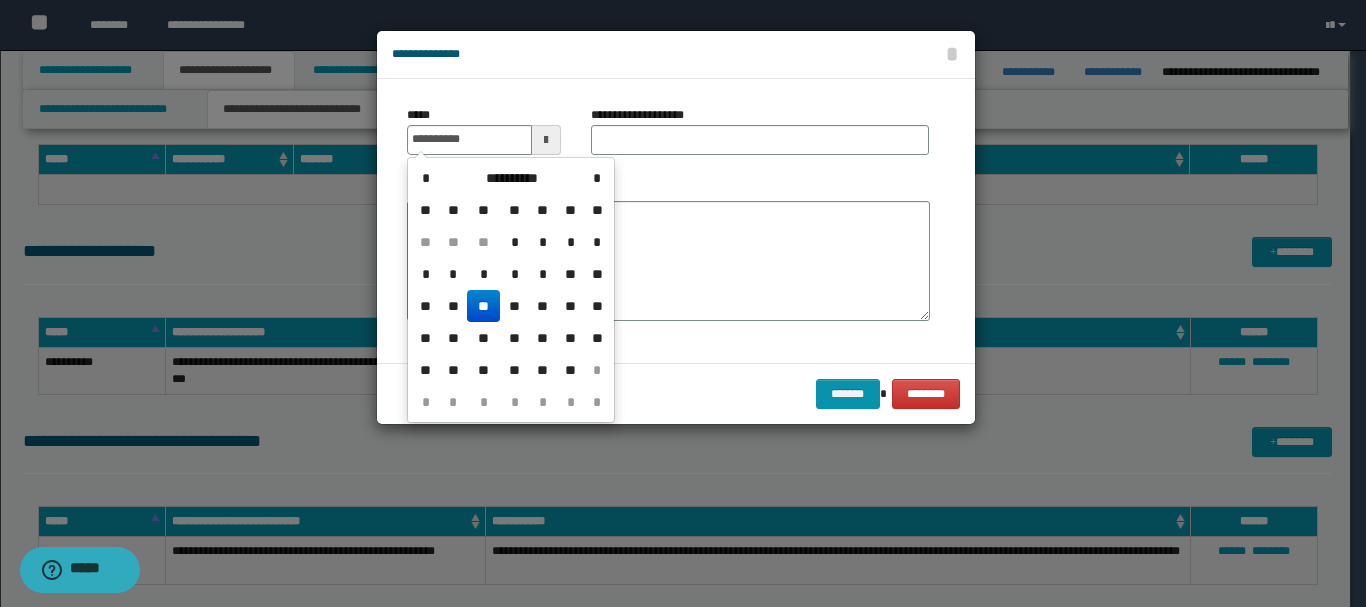 click on "**********" at bounding box center [760, 138] 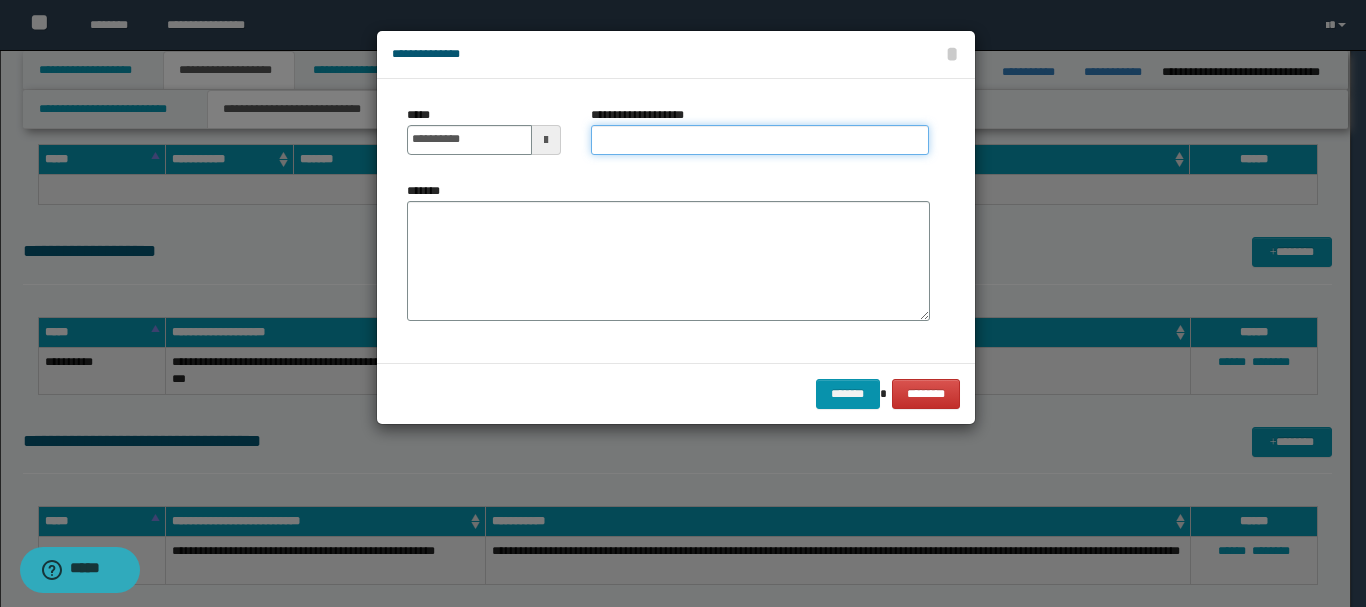 drag, startPoint x: 741, startPoint y: 145, endPoint x: 540, endPoint y: 7, distance: 243.81345 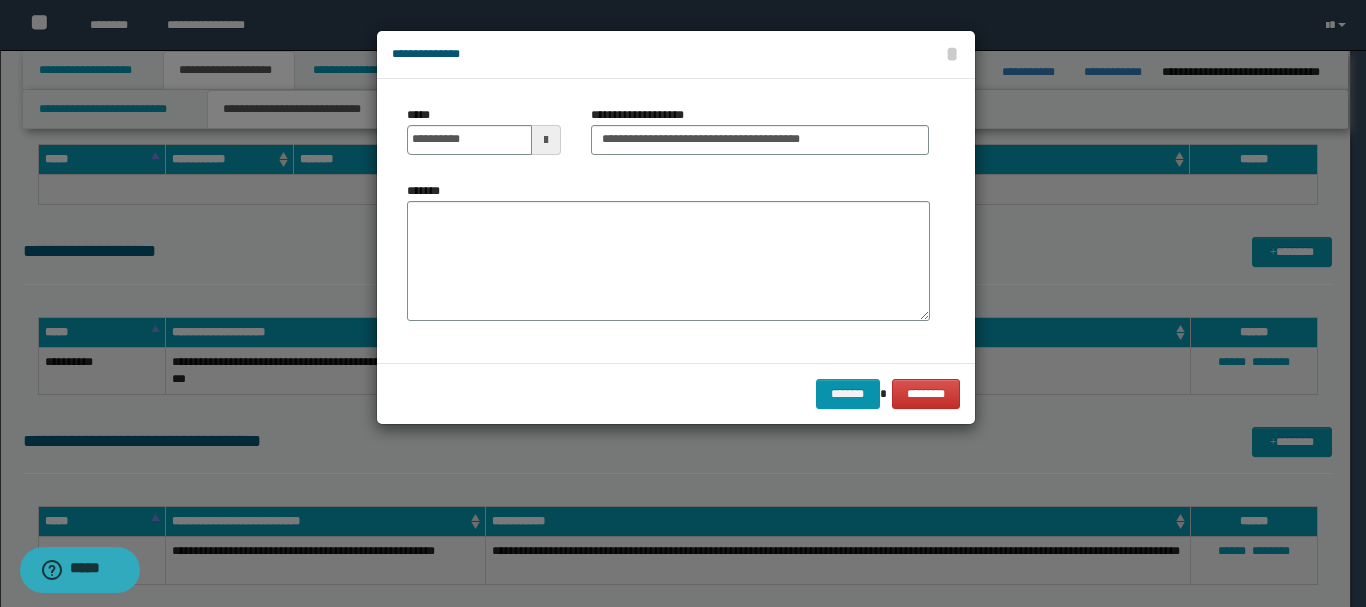 drag, startPoint x: 773, startPoint y: 133, endPoint x: 744, endPoint y: 186, distance: 60.41523 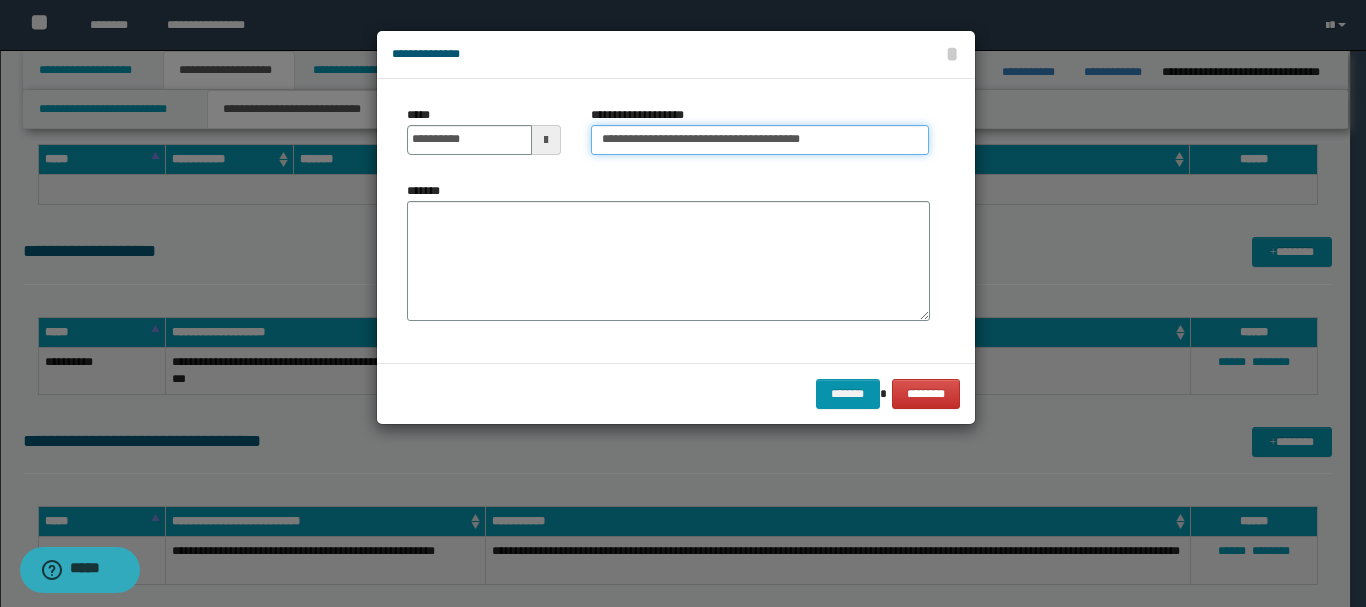 click on "**********" at bounding box center [760, 140] 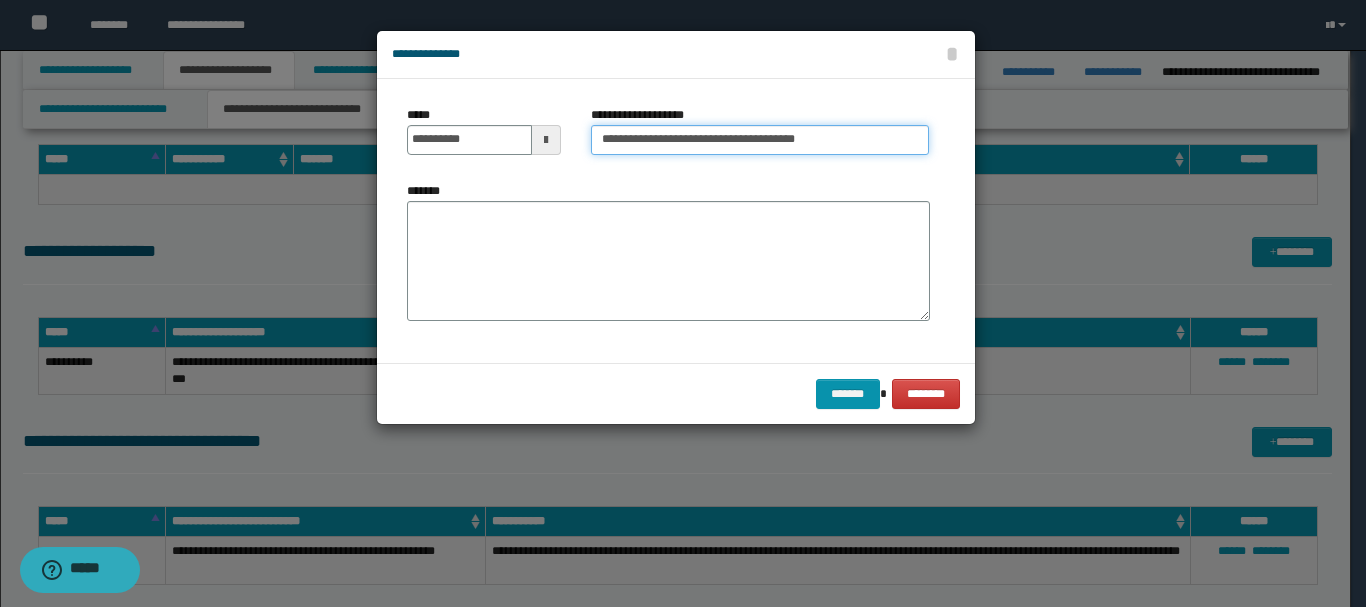 click on "**********" at bounding box center (760, 140) 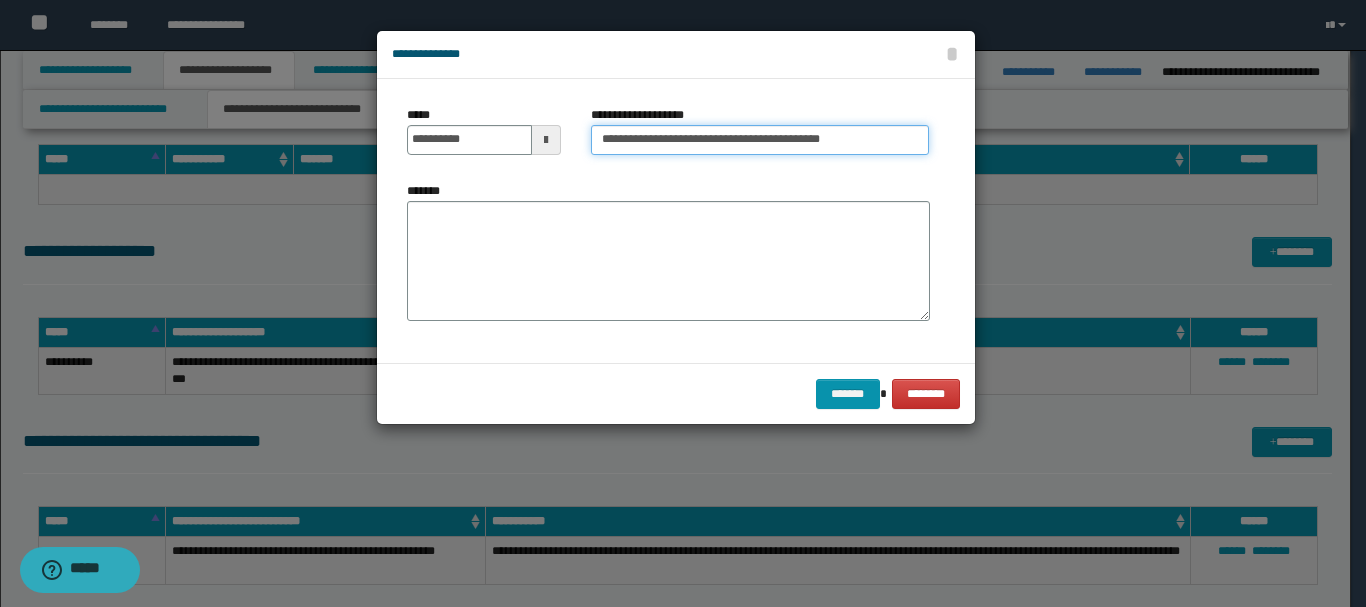 type on "**********" 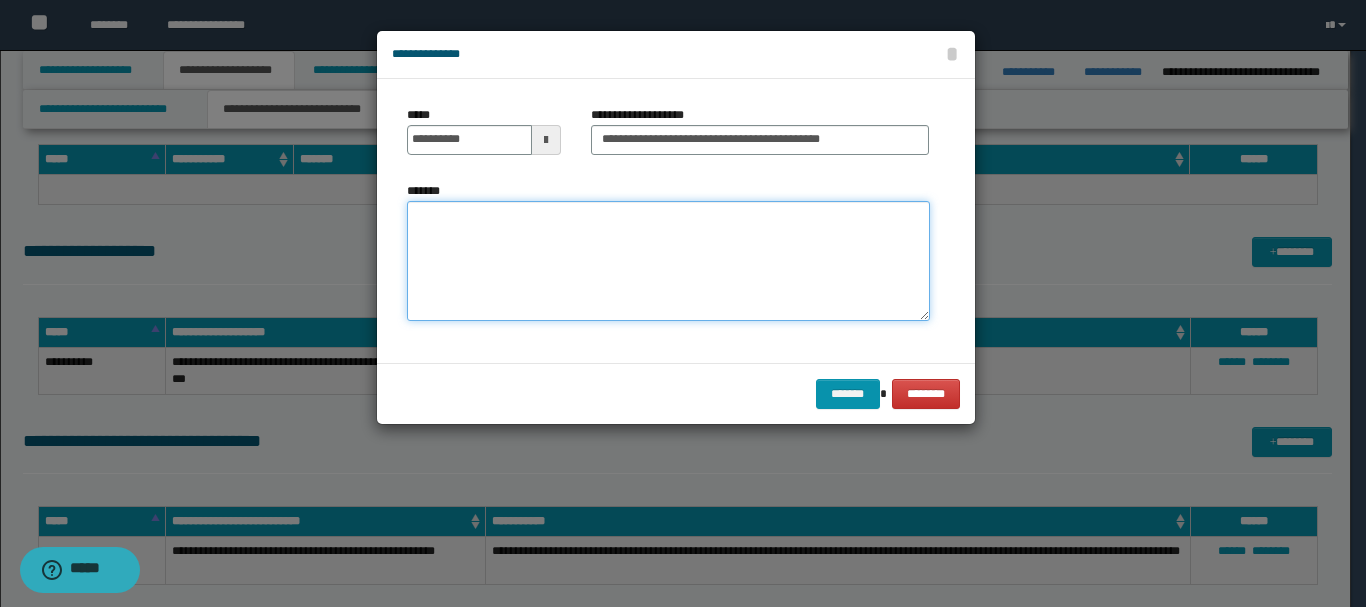 click on "*******" at bounding box center (668, 261) 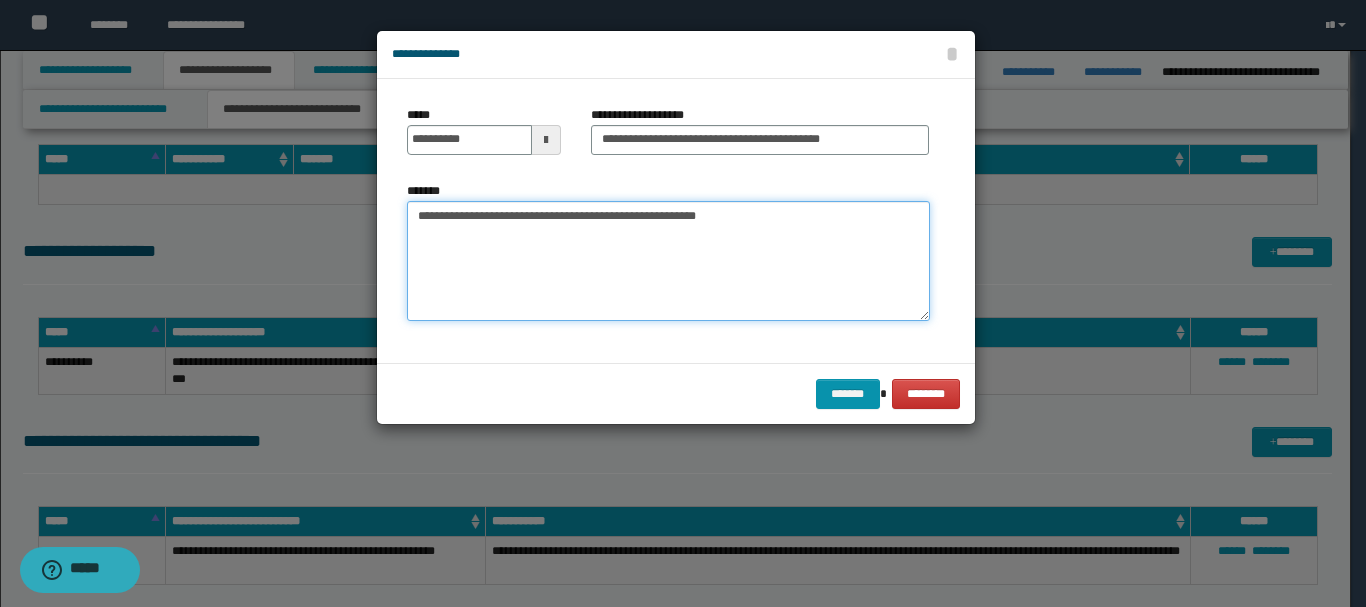 click on "**********" at bounding box center (668, 261) 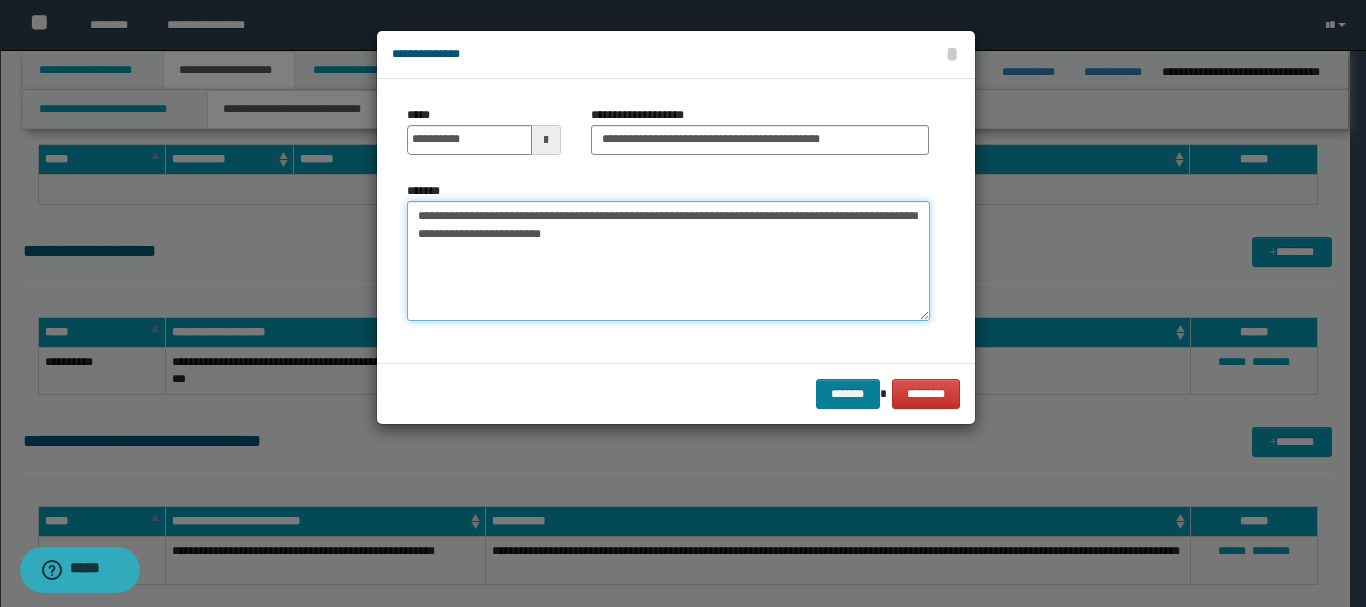 type on "**********" 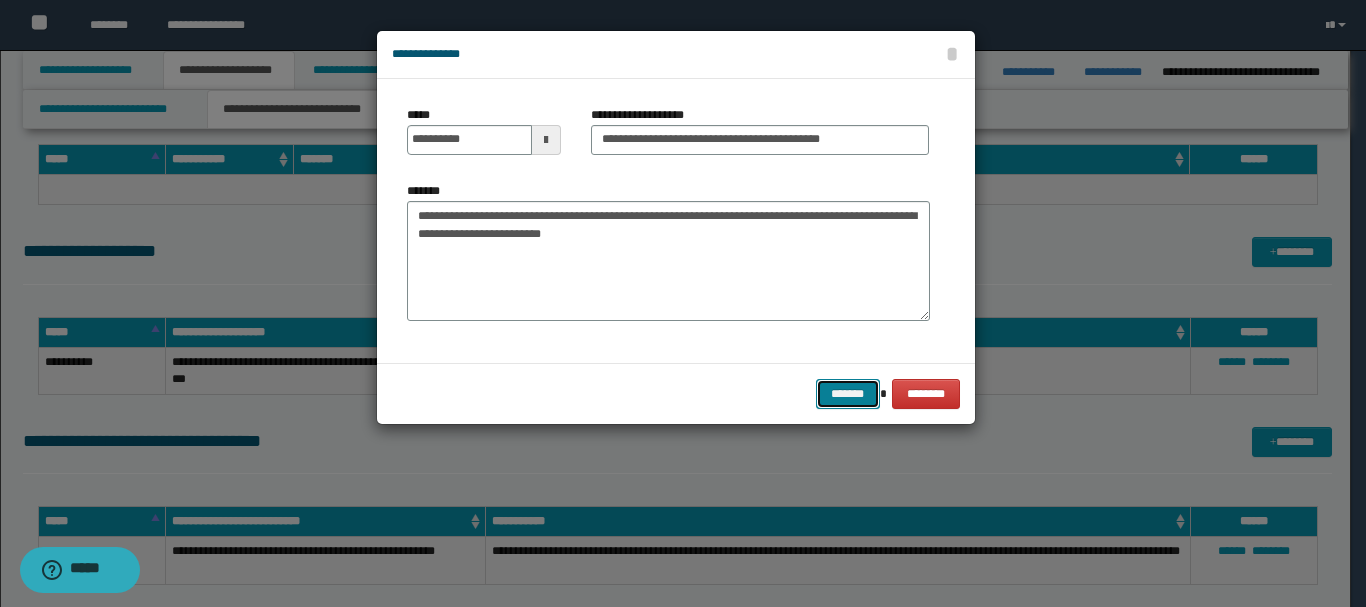 drag, startPoint x: 846, startPoint y: 389, endPoint x: 828, endPoint y: 430, distance: 44.777225 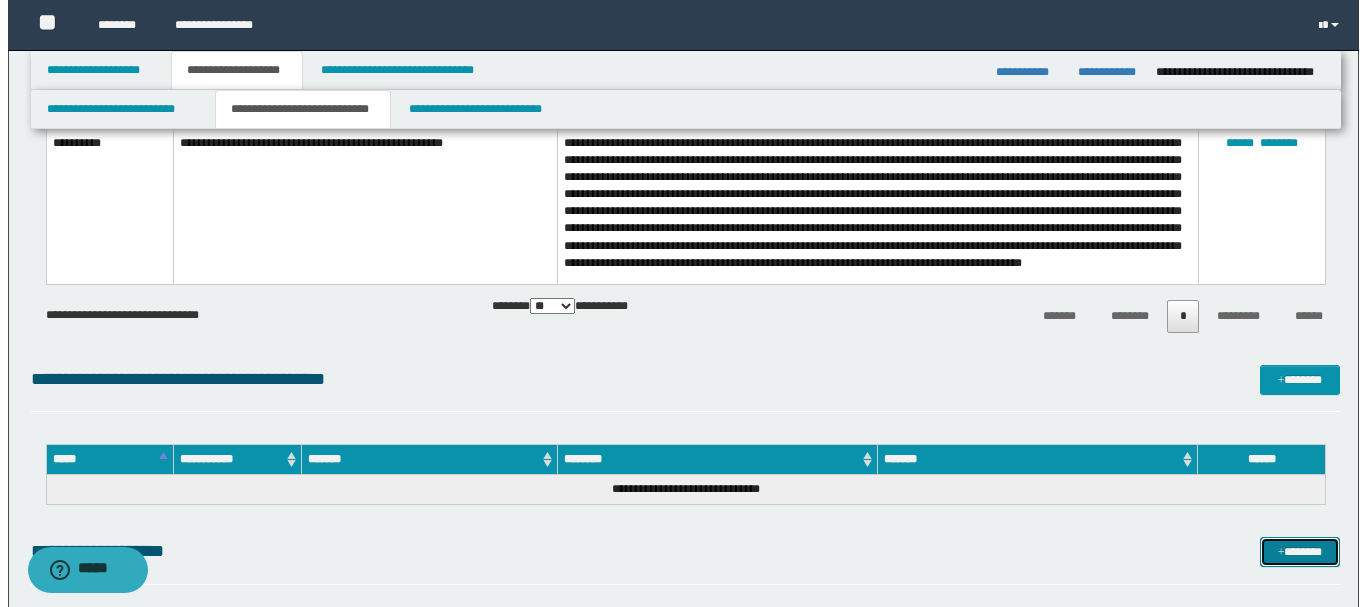 scroll, scrollTop: 1963, scrollLeft: 0, axis: vertical 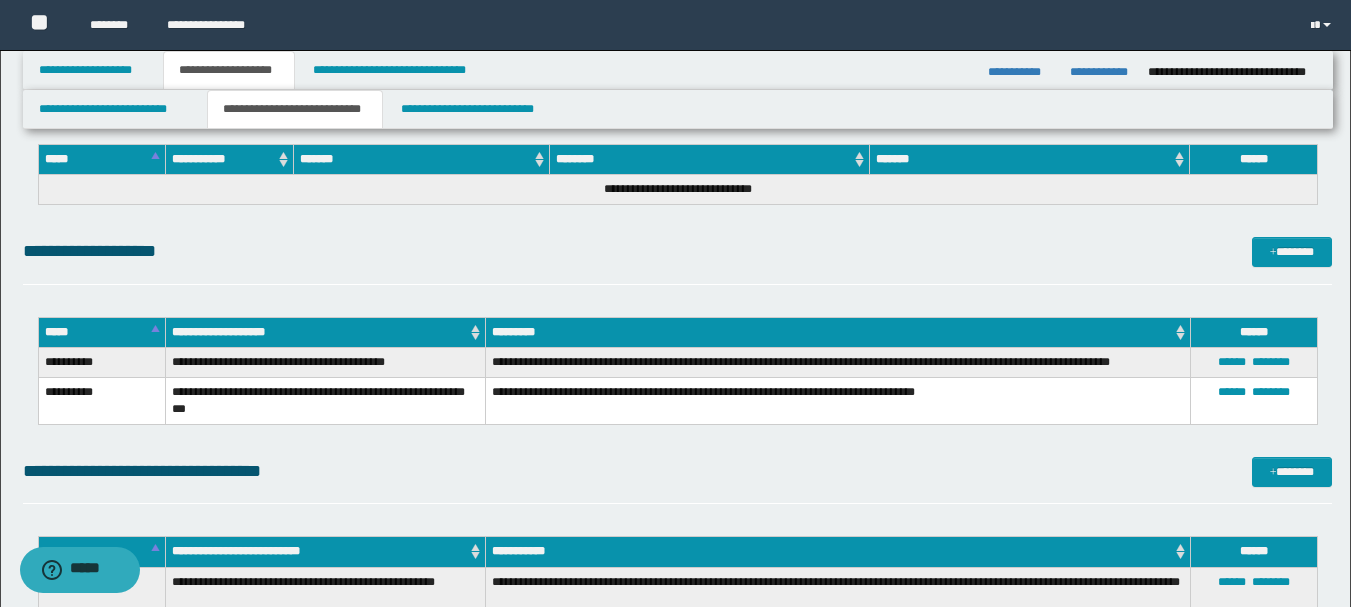 click on "**********" at bounding box center (677, -463) 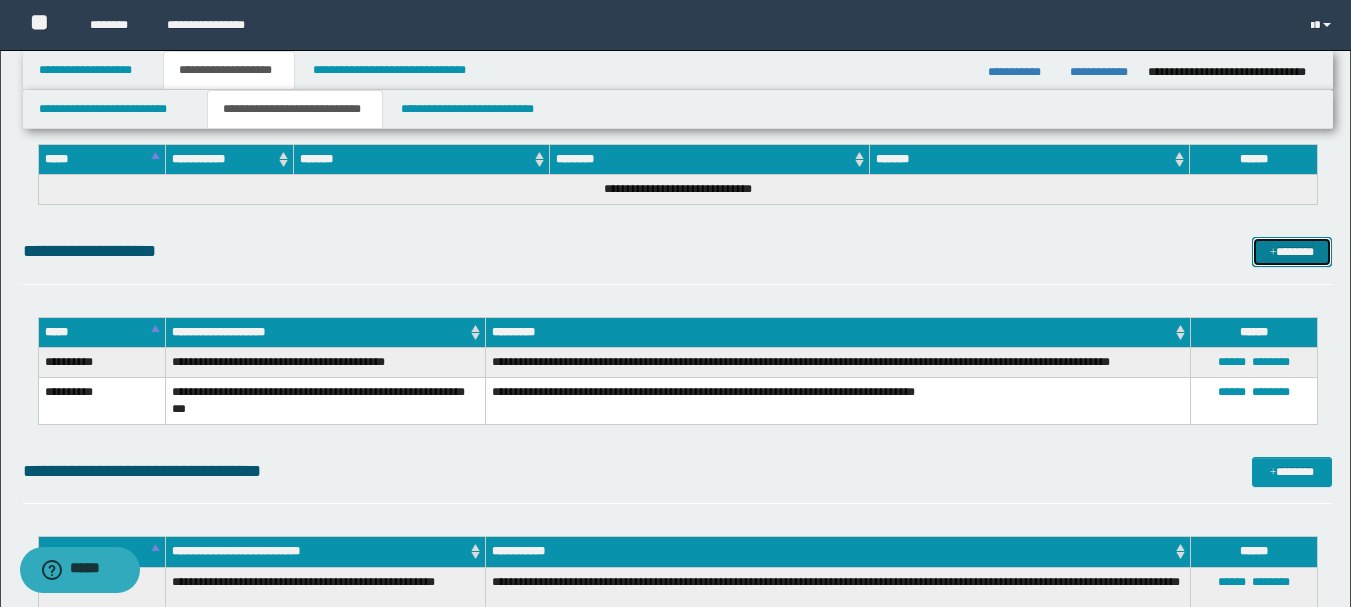 click on "*******" at bounding box center [1292, 252] 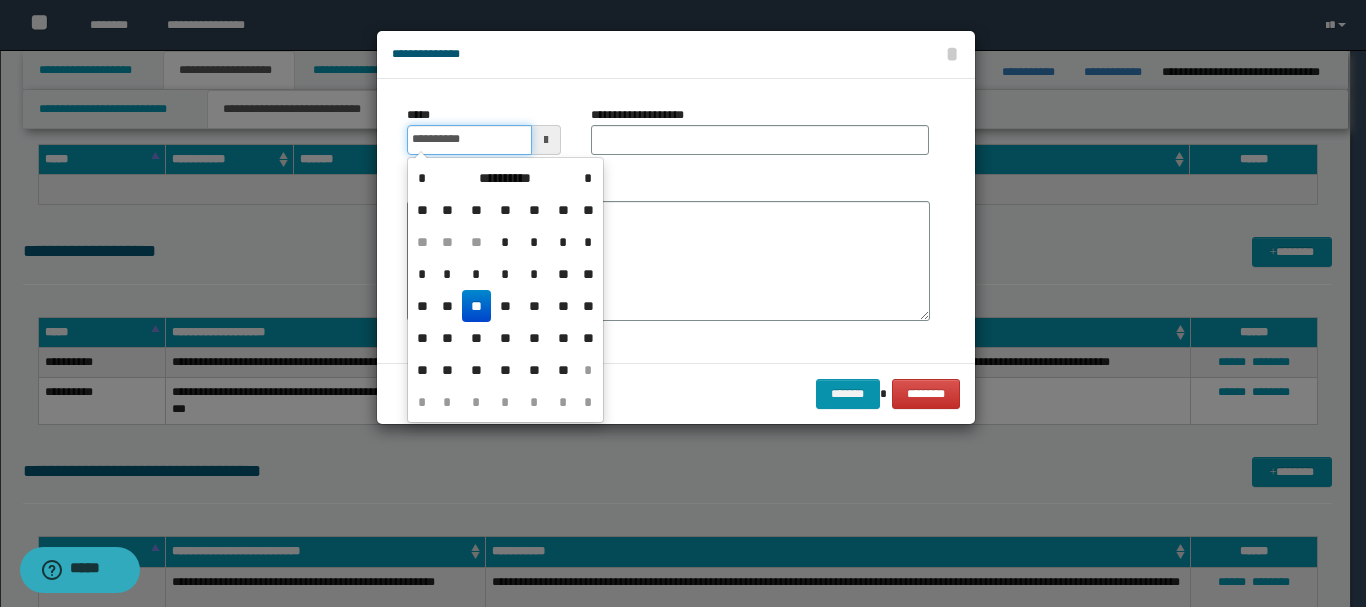 click on "**********" at bounding box center [469, 140] 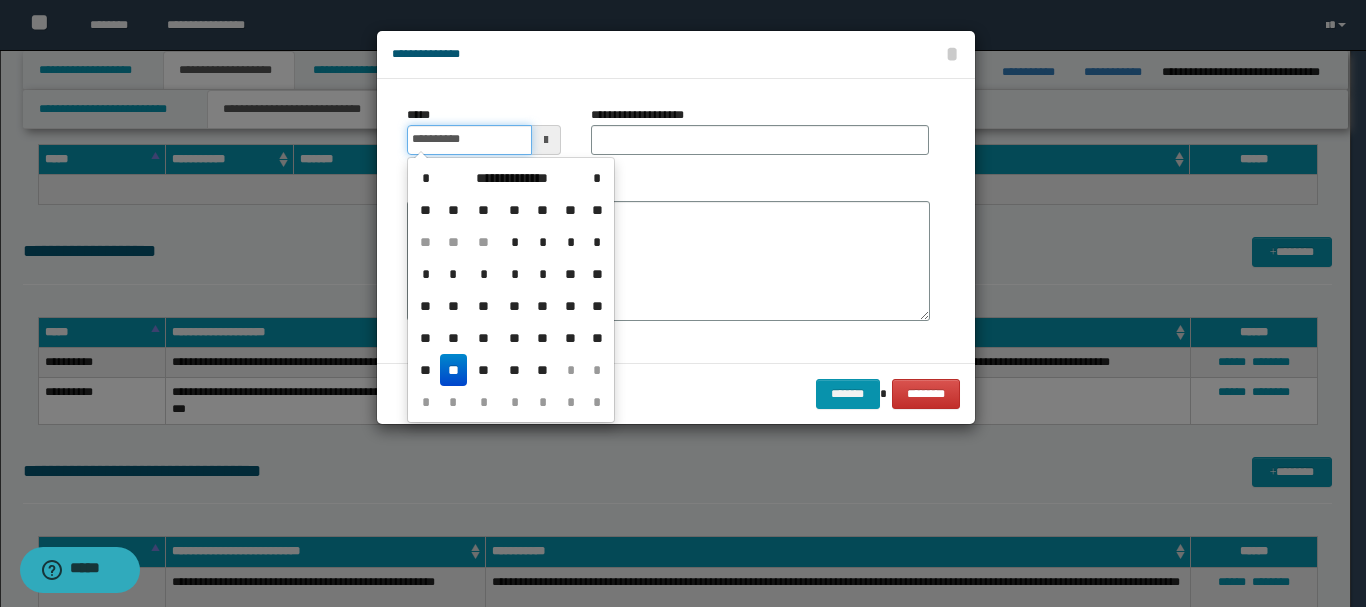 type on "**********" 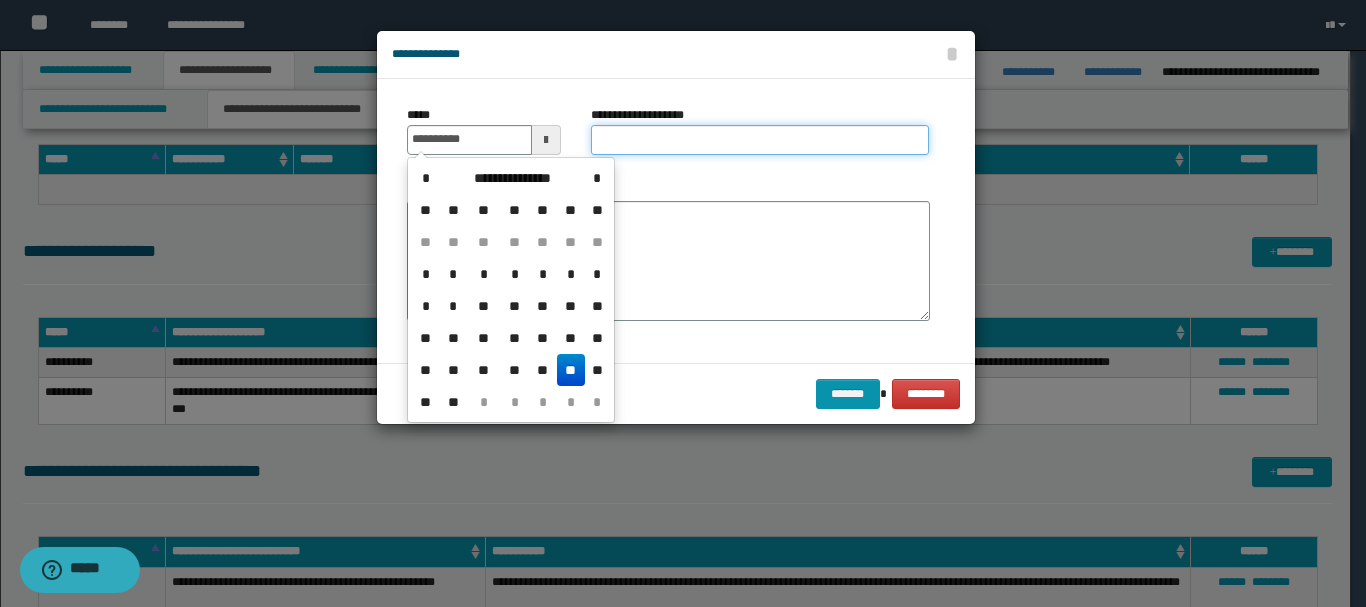 drag, startPoint x: 626, startPoint y: 140, endPoint x: 576, endPoint y: 44, distance: 108.24047 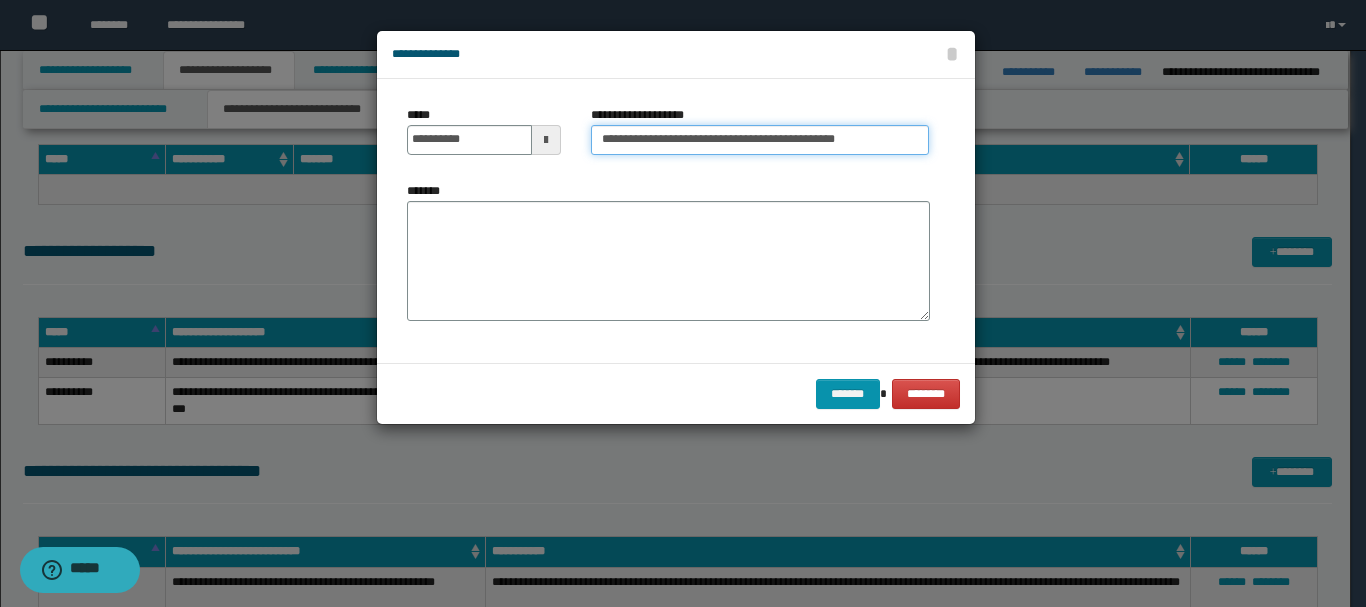 click on "**********" at bounding box center [760, 140] 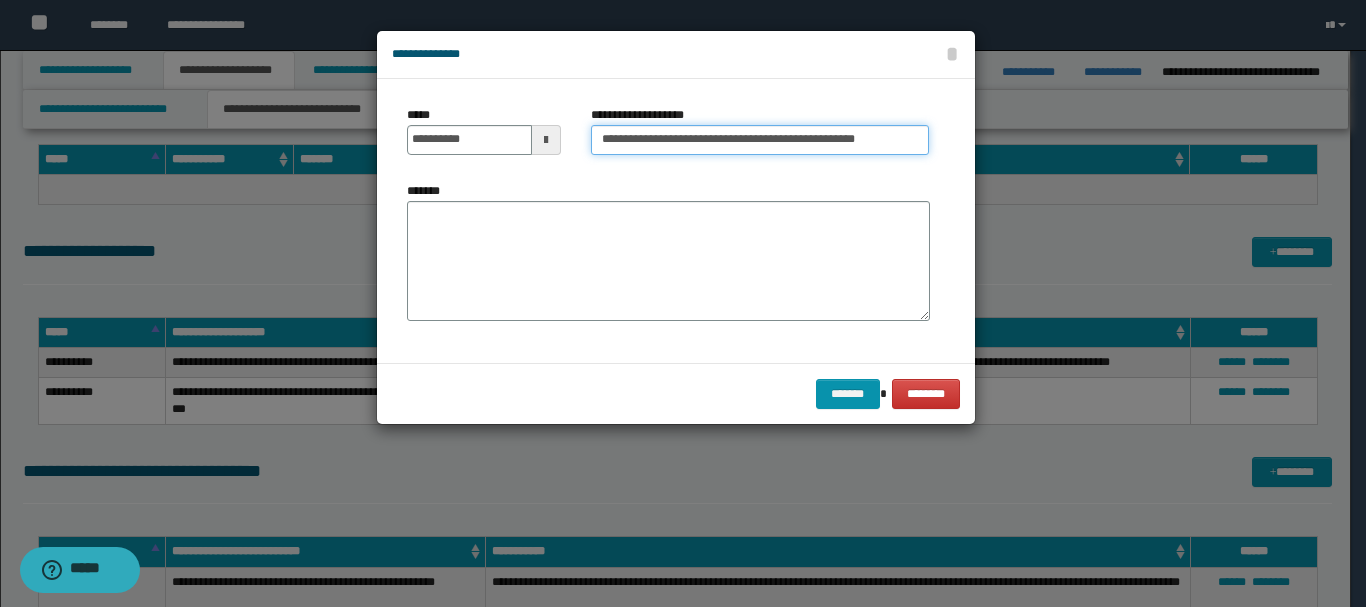 type on "**********" 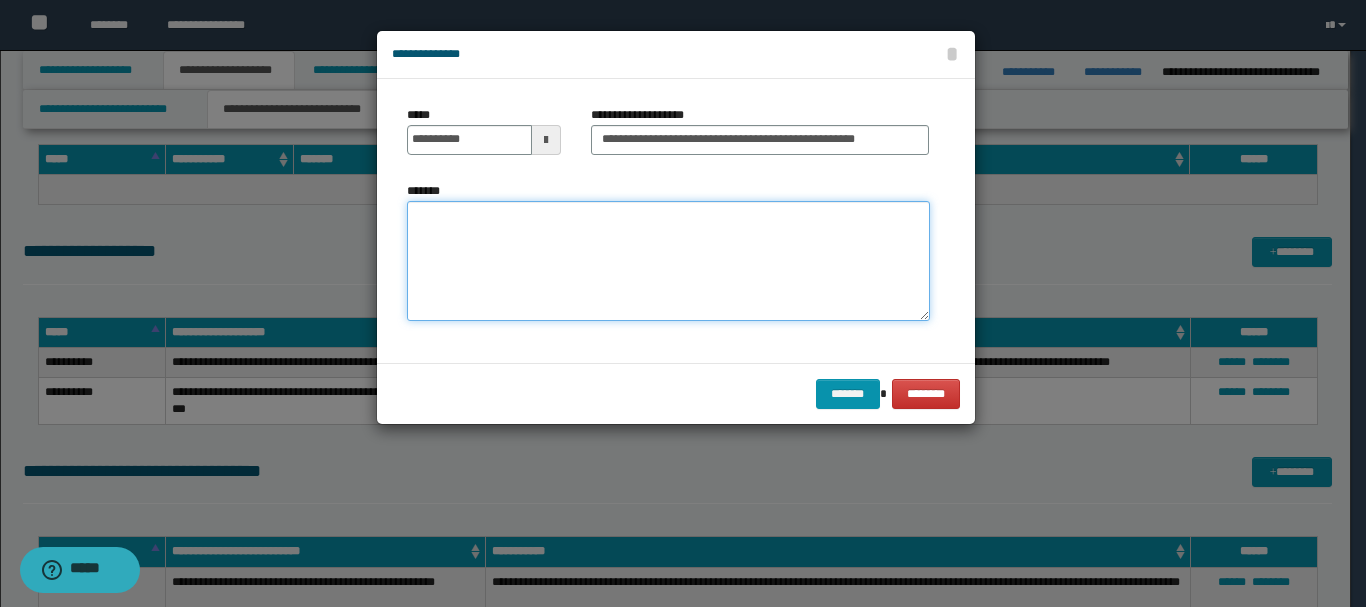 click on "*******" at bounding box center [668, 261] 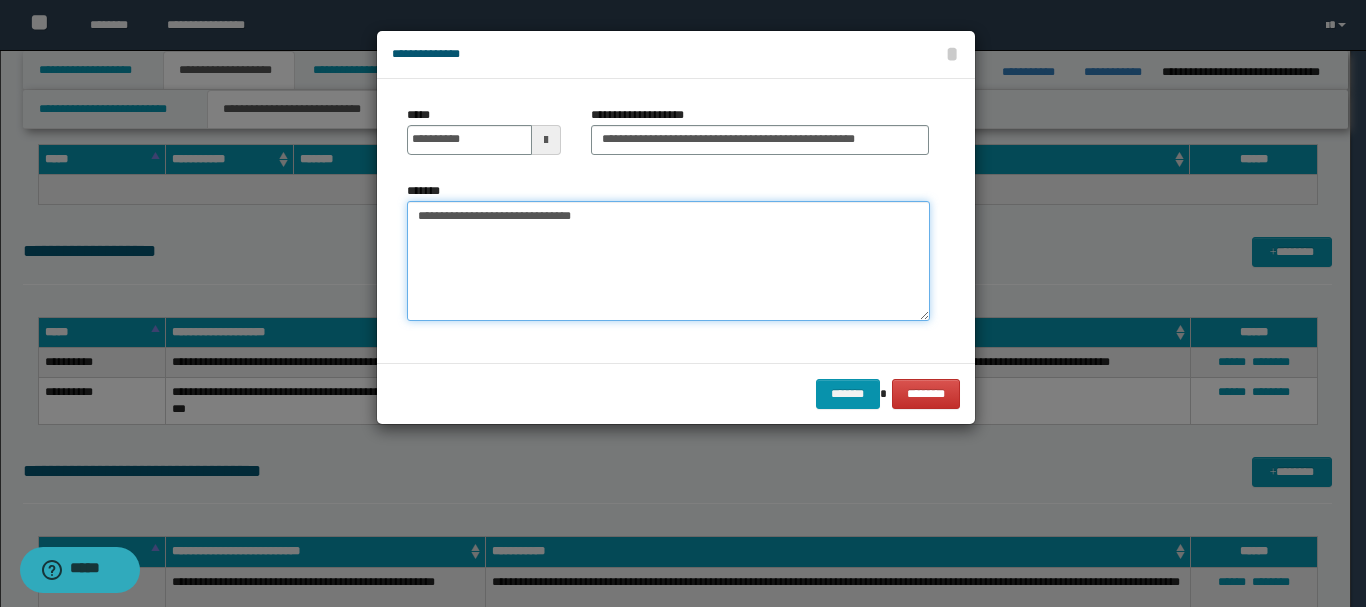 paste on "**********" 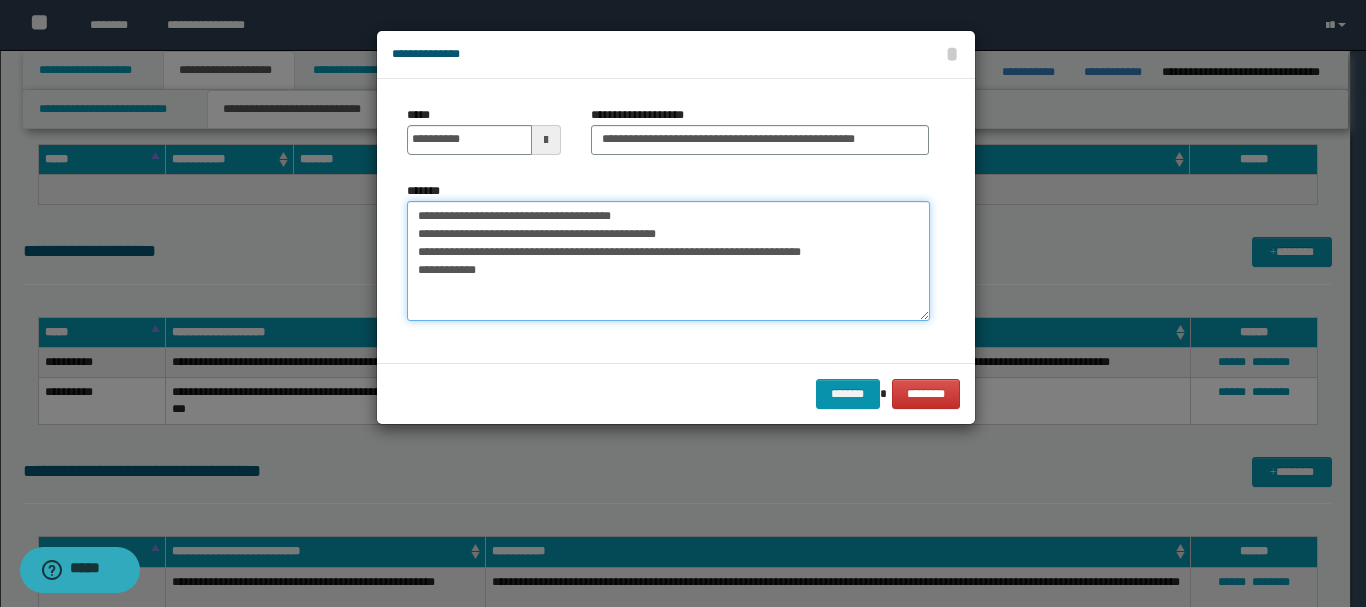 click on "**********" at bounding box center [668, 261] 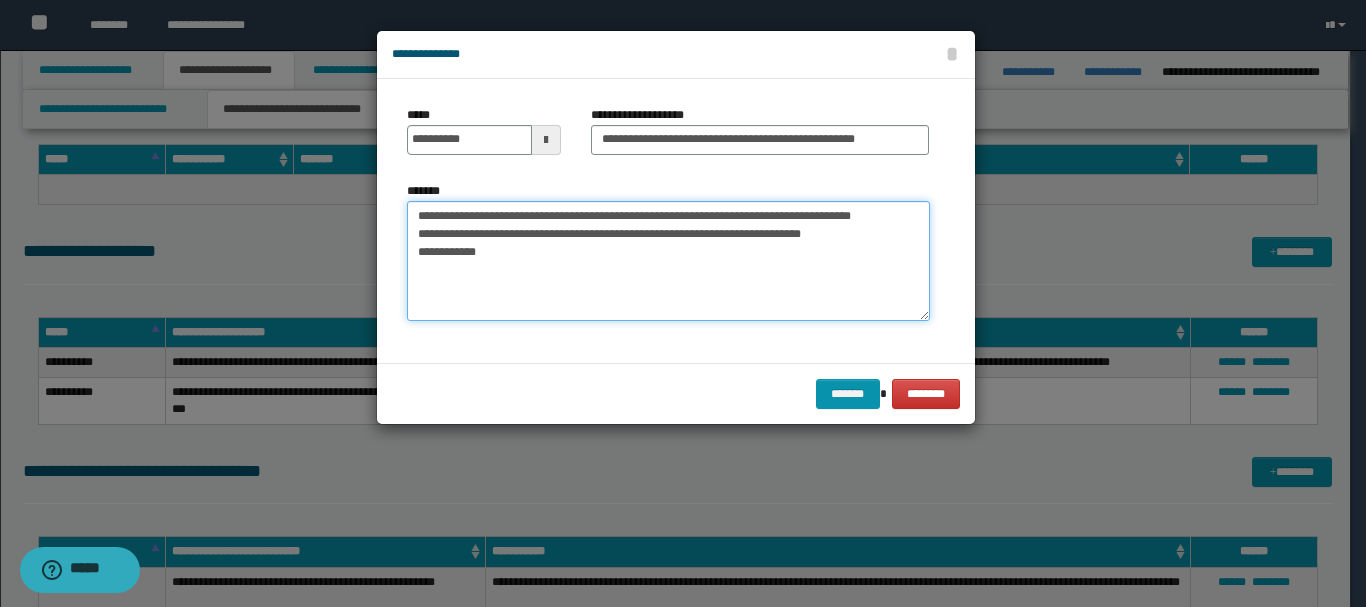 click on "**********" at bounding box center (668, 261) 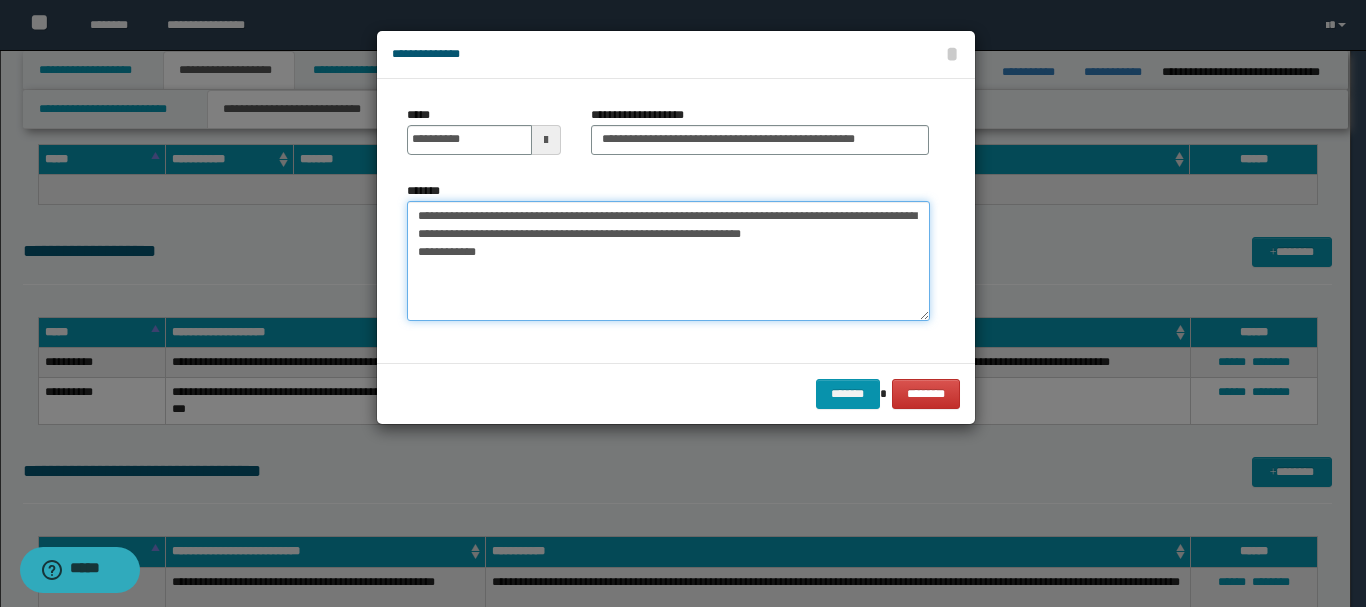 click on "**********" at bounding box center [668, 261] 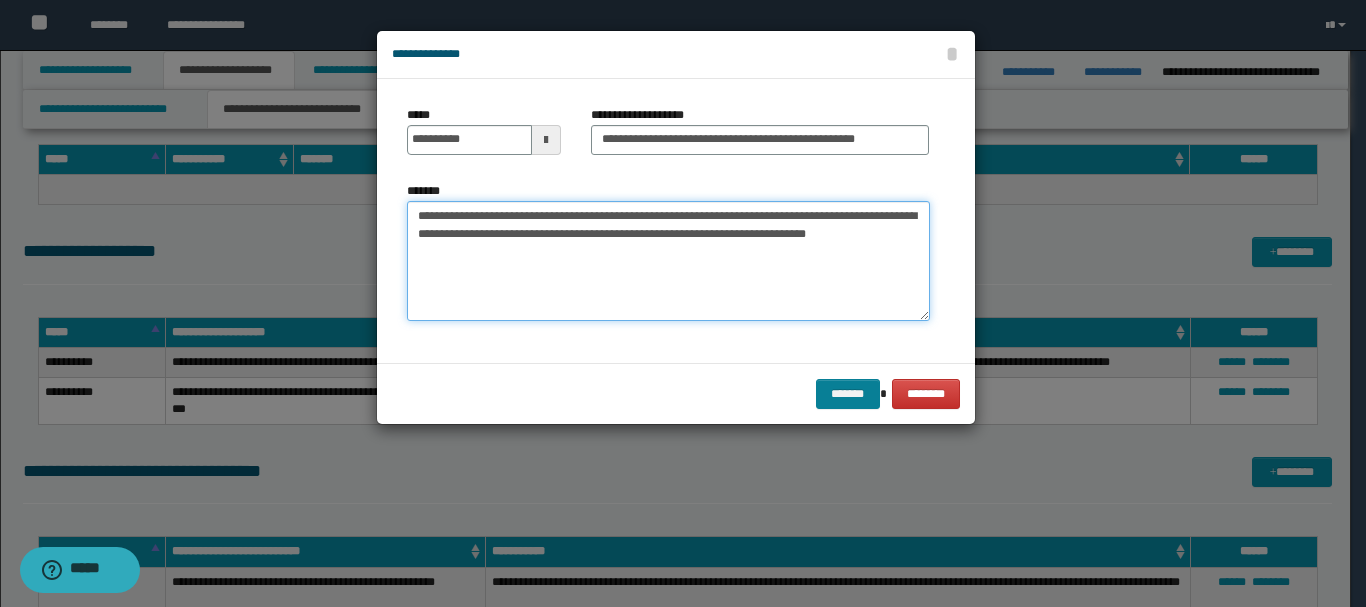 type on "**********" 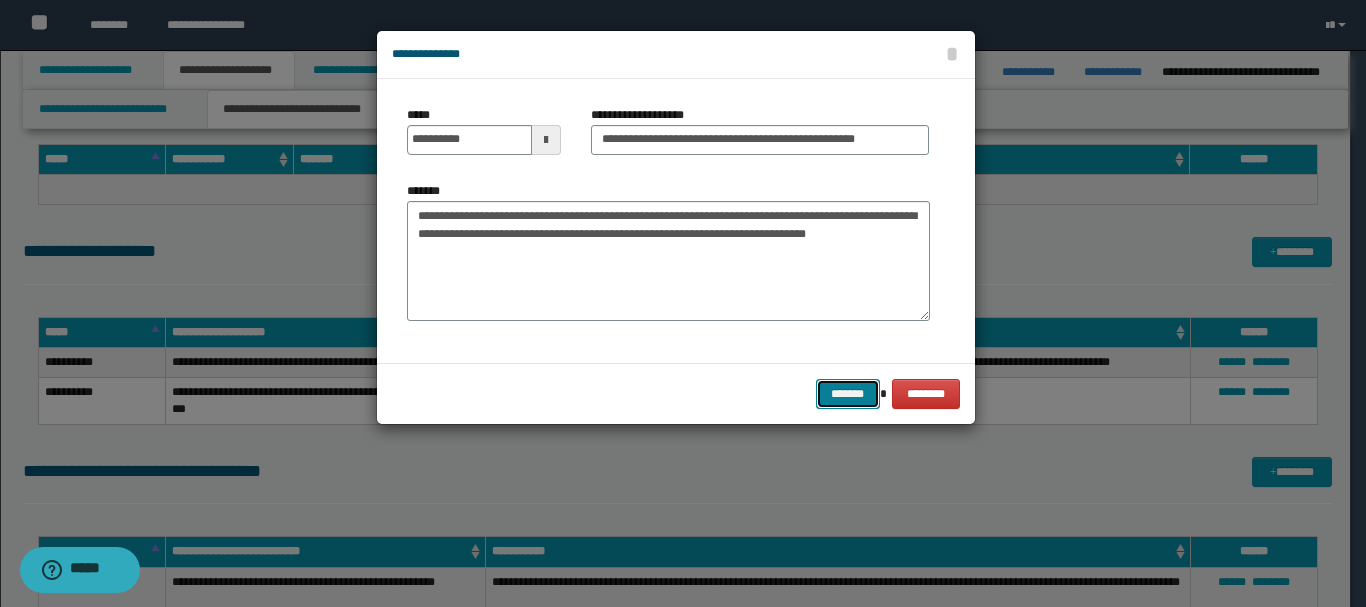 click on "*******" at bounding box center [848, 394] 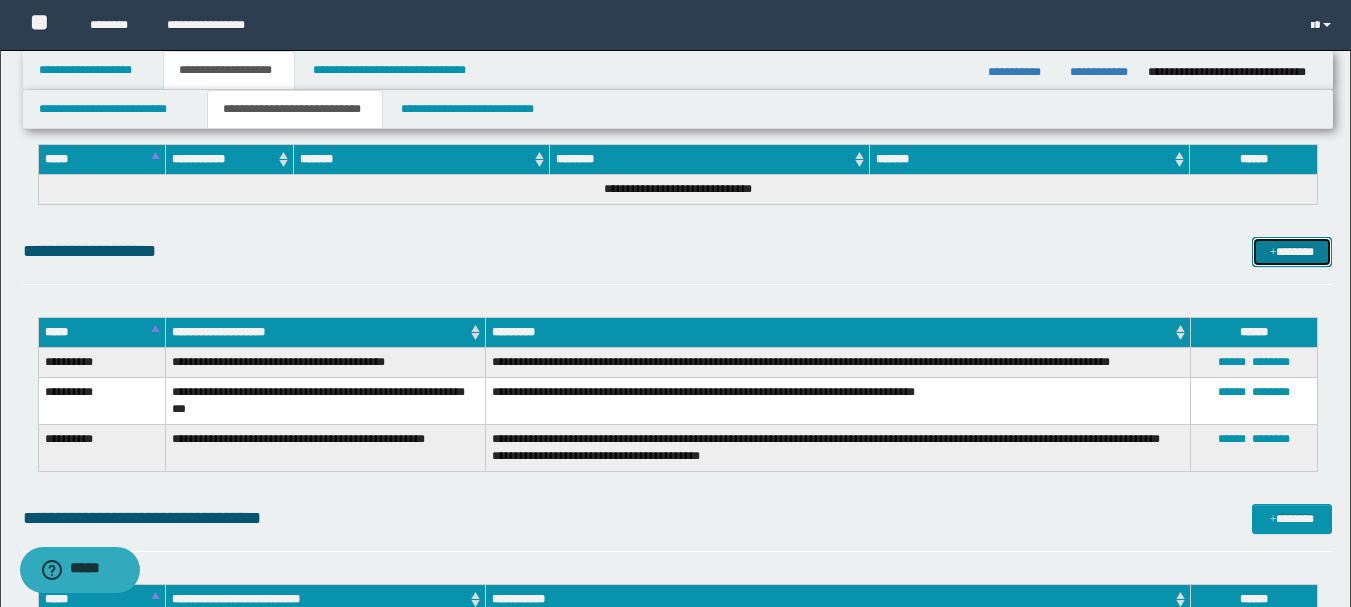 click on "*******" at bounding box center (1292, 252) 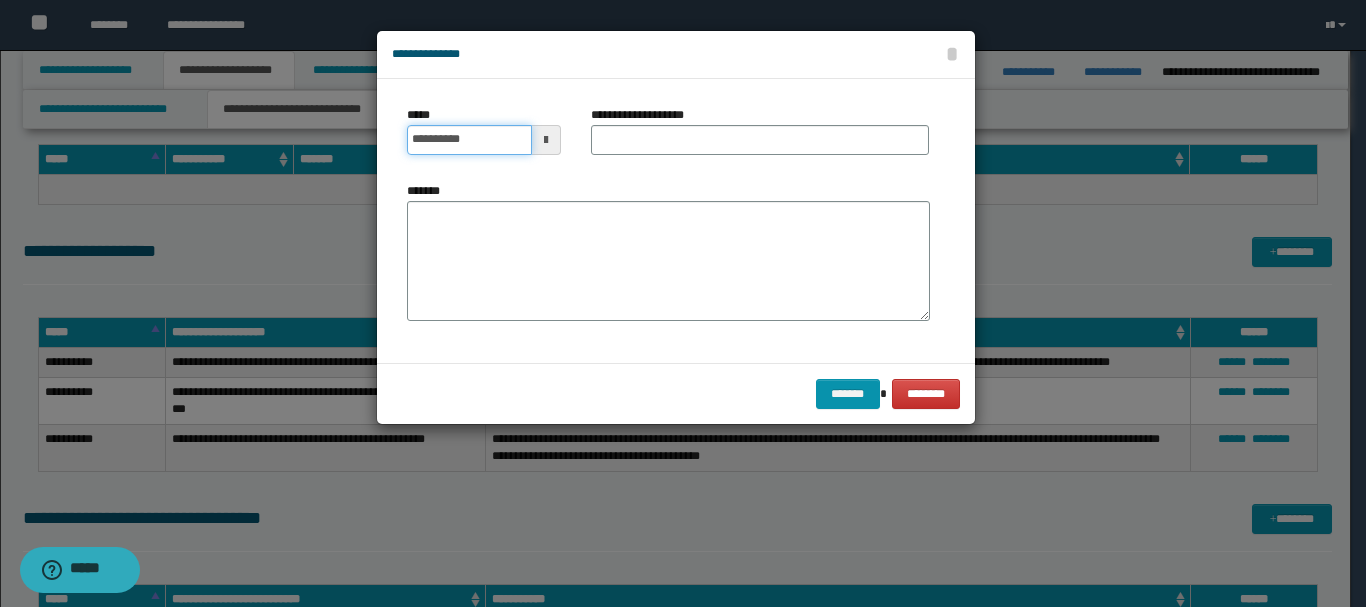 click on "**********" at bounding box center [469, 140] 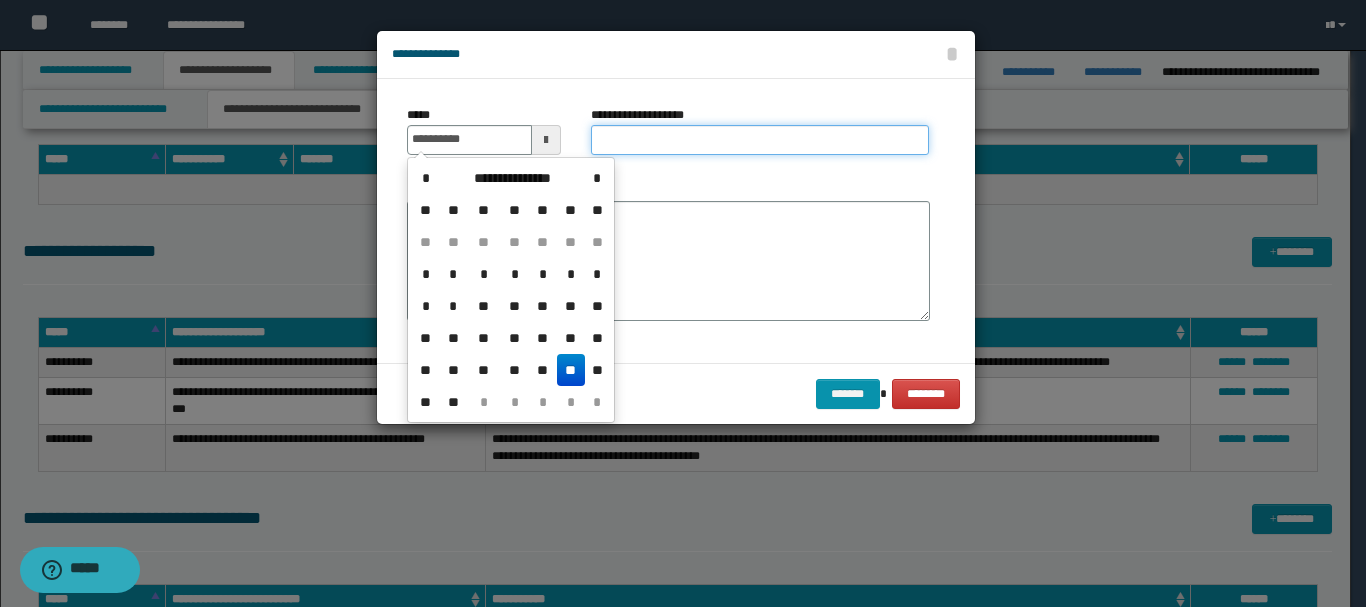 click on "**********" at bounding box center [760, 140] 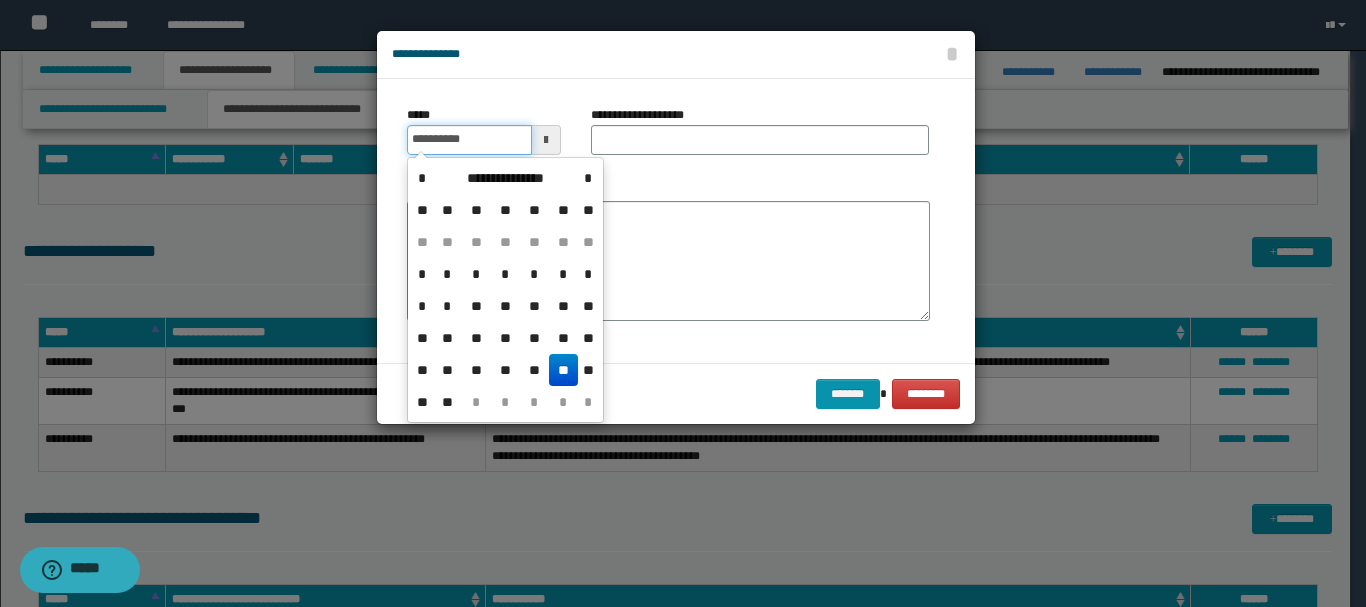 click on "**********" at bounding box center (469, 140) 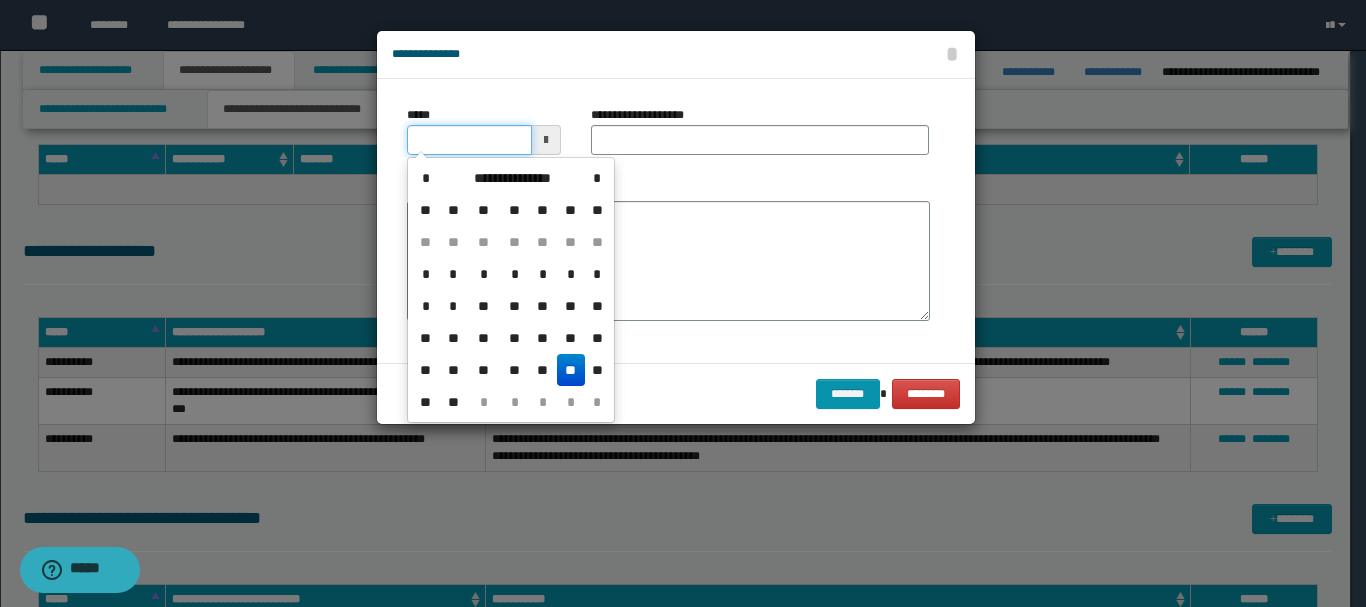 type on "**********" 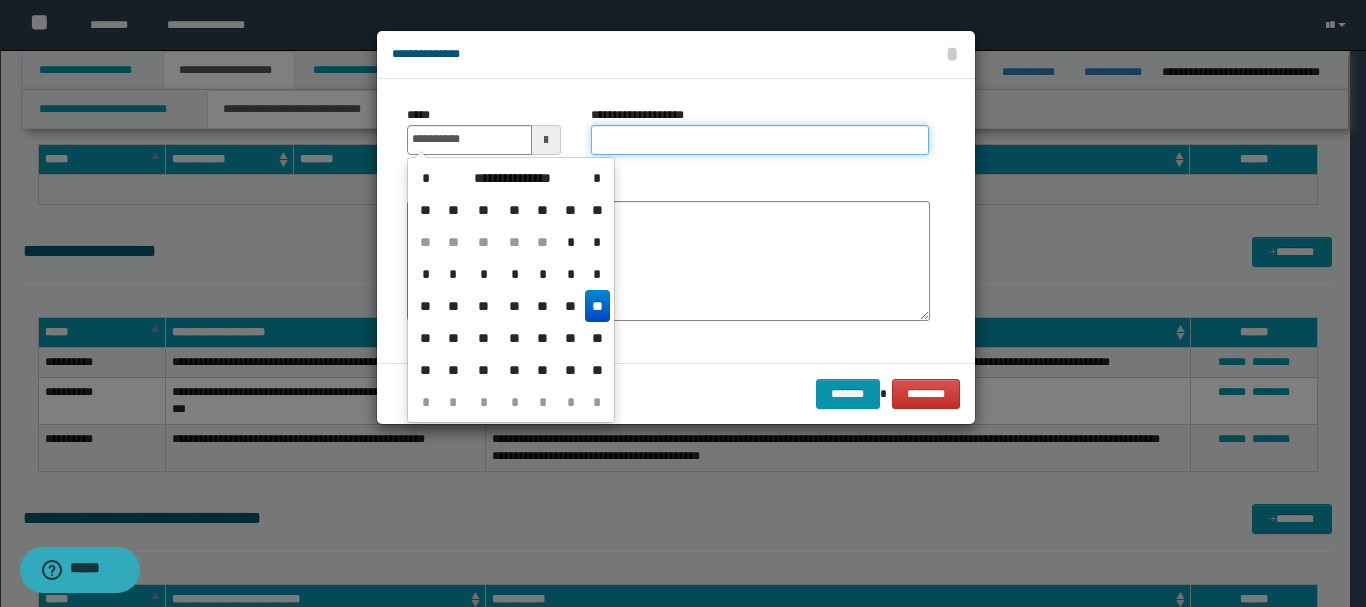 click on "**********" at bounding box center [760, 140] 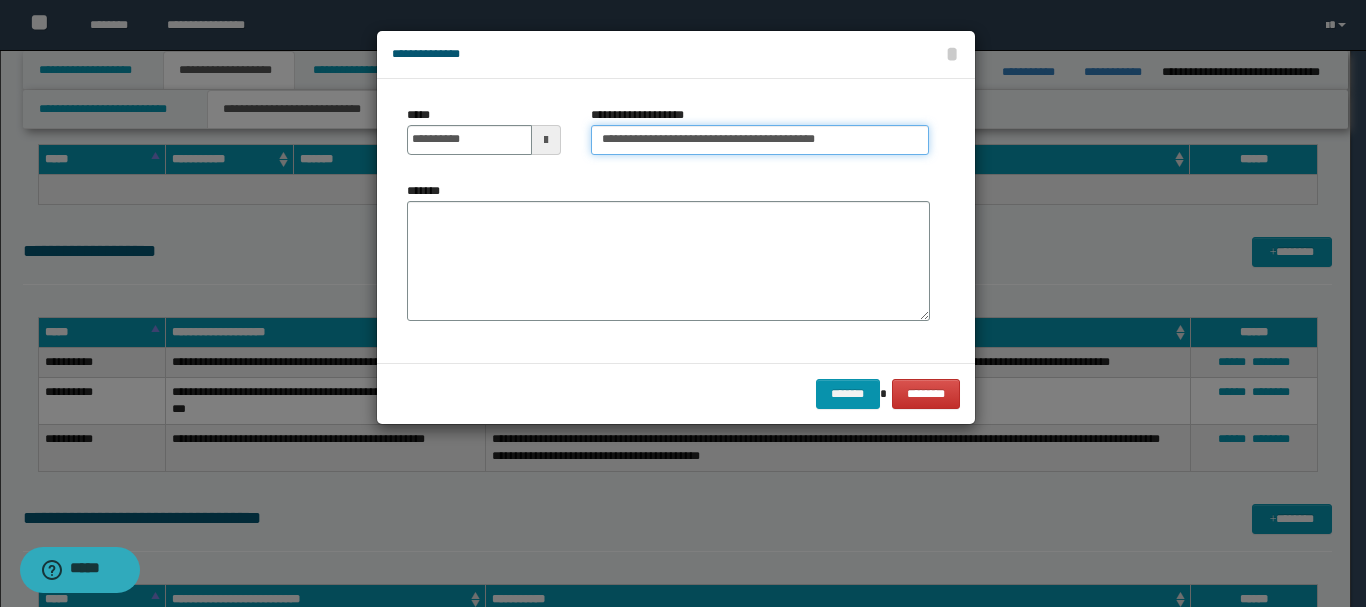 paste on "**********" 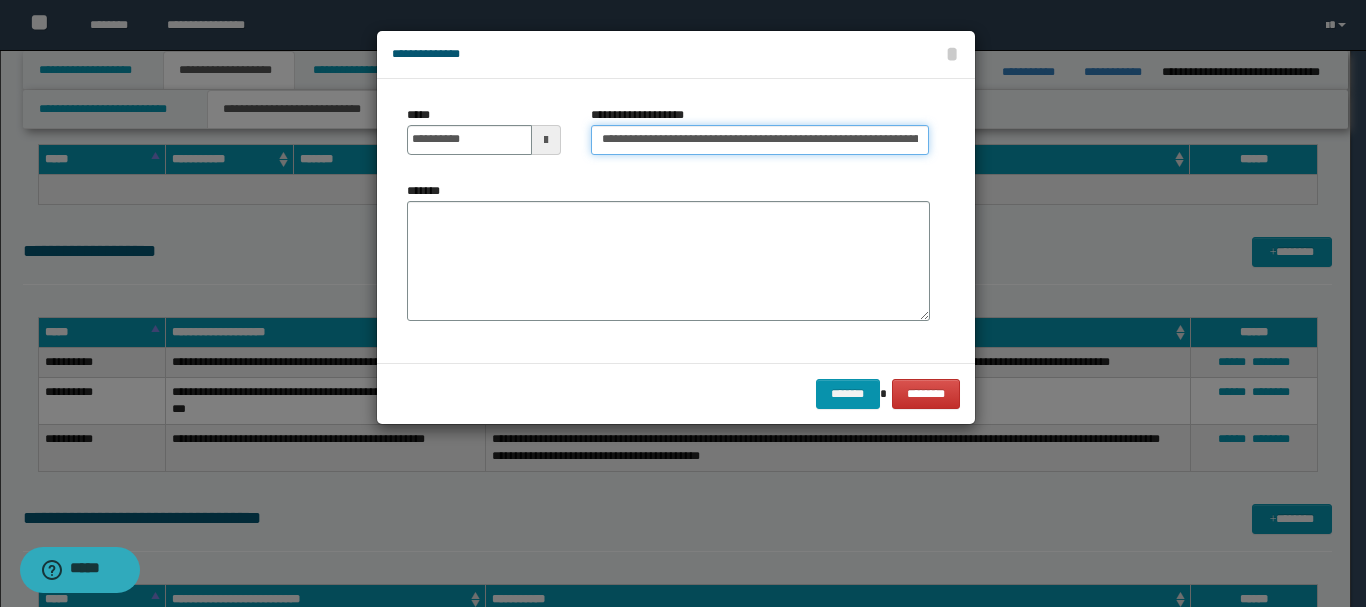 scroll, scrollTop: 0, scrollLeft: 197, axis: horizontal 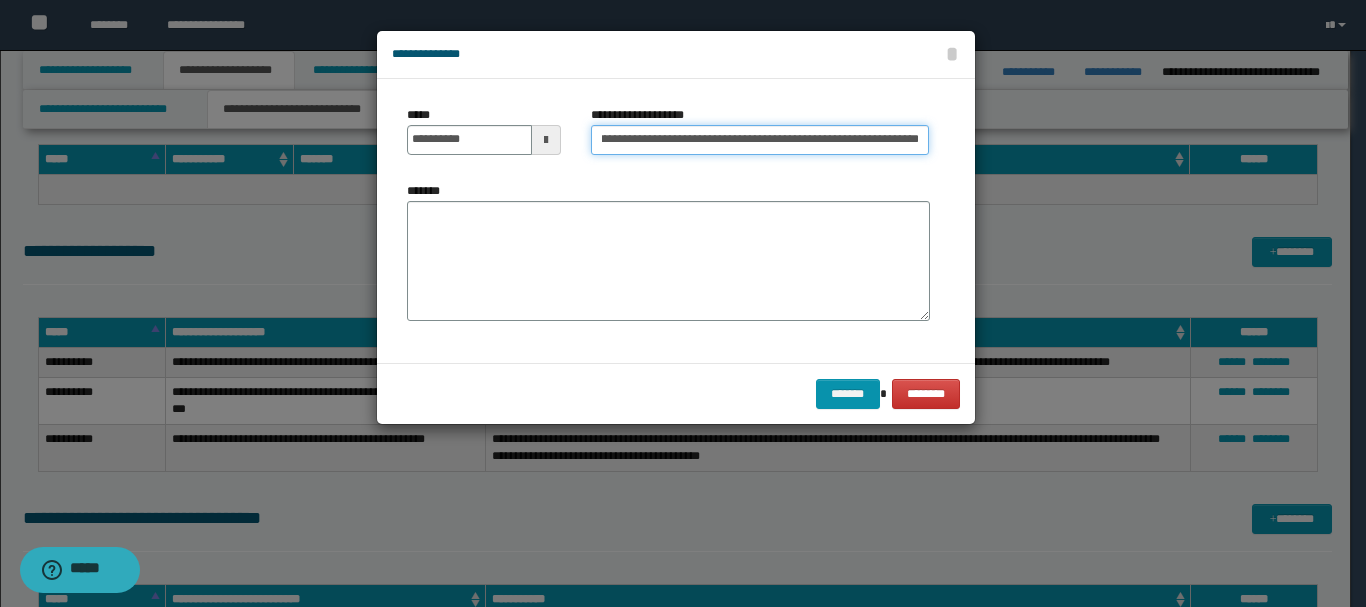 type on "**********" 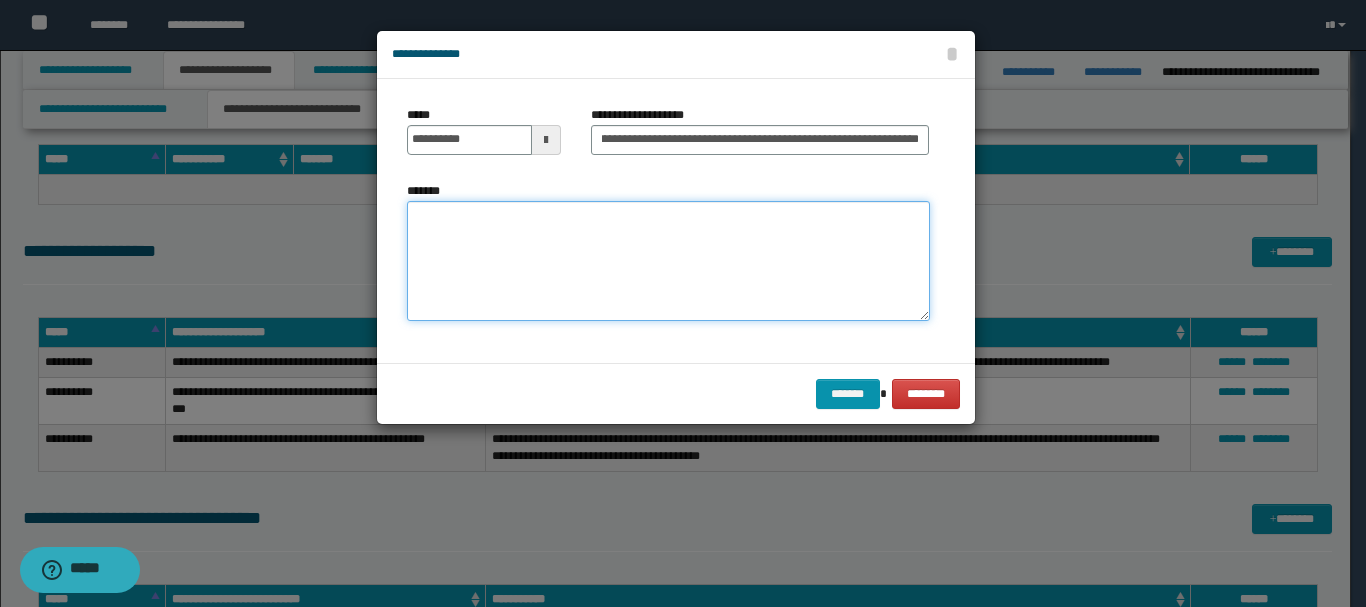click on "*******" at bounding box center (668, 261) 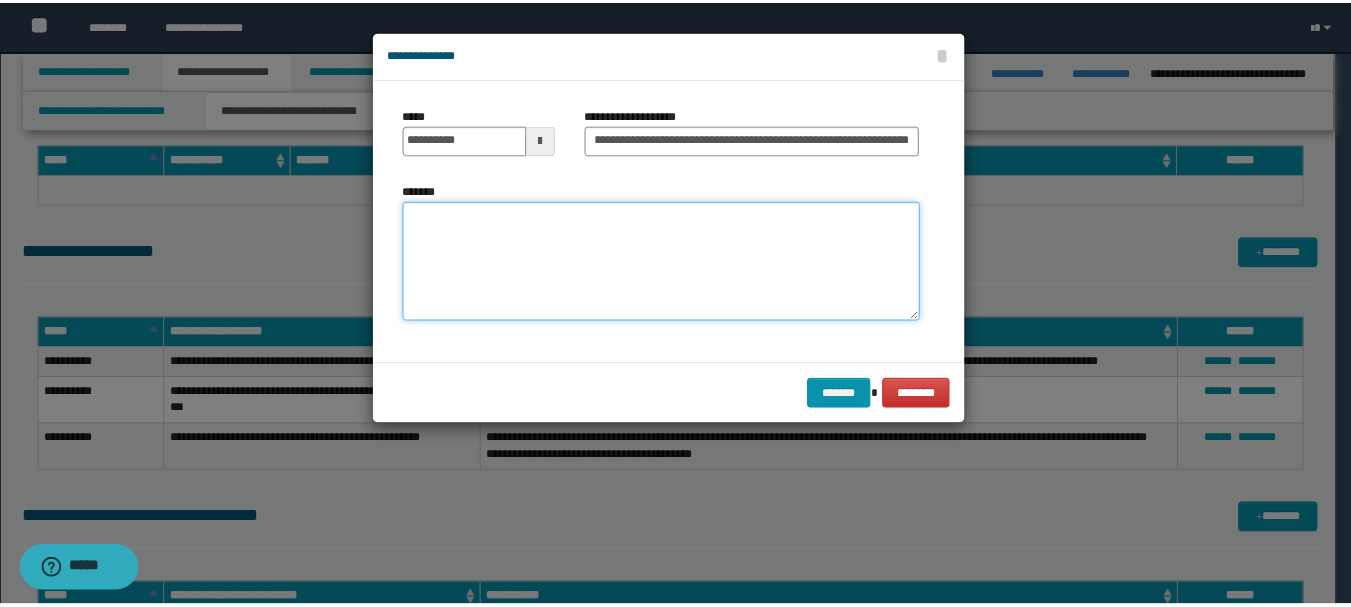 scroll, scrollTop: 0, scrollLeft: 0, axis: both 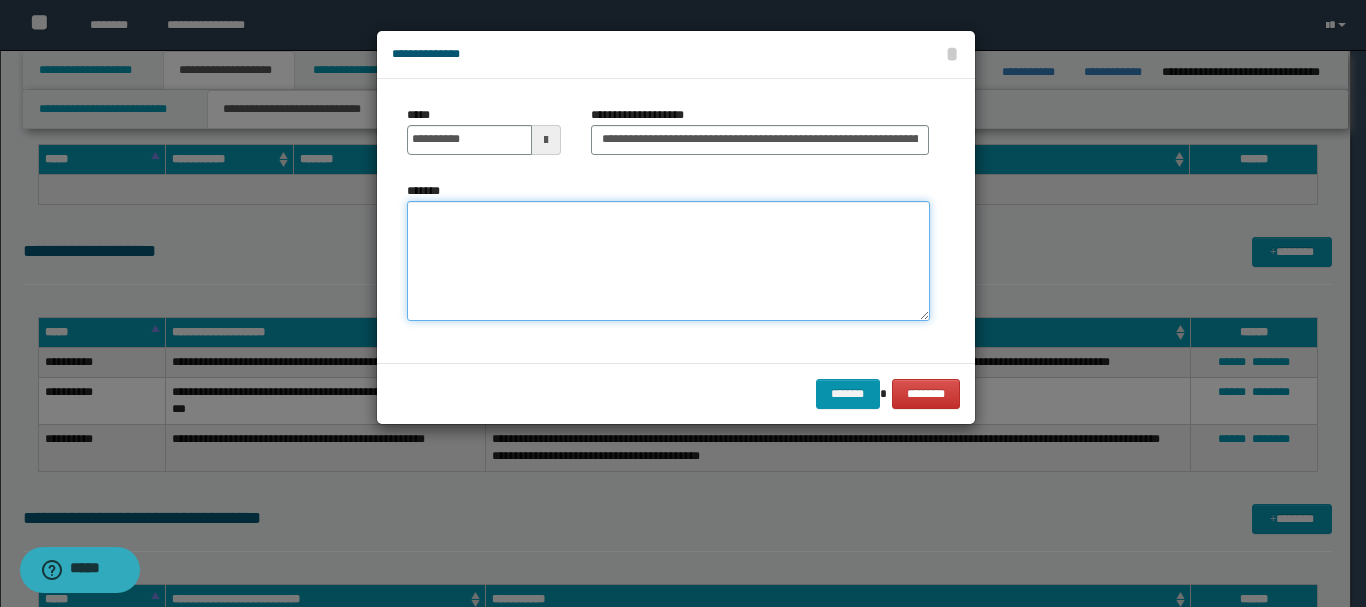 paste on "**********" 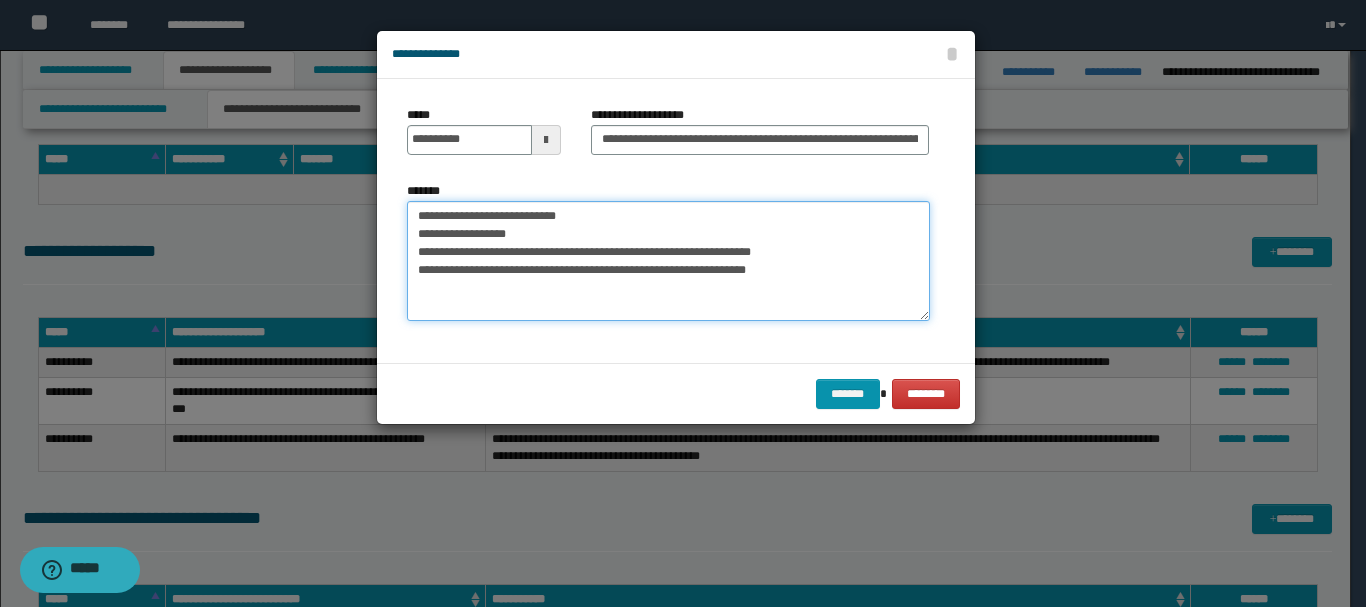click on "**********" at bounding box center [668, 261] 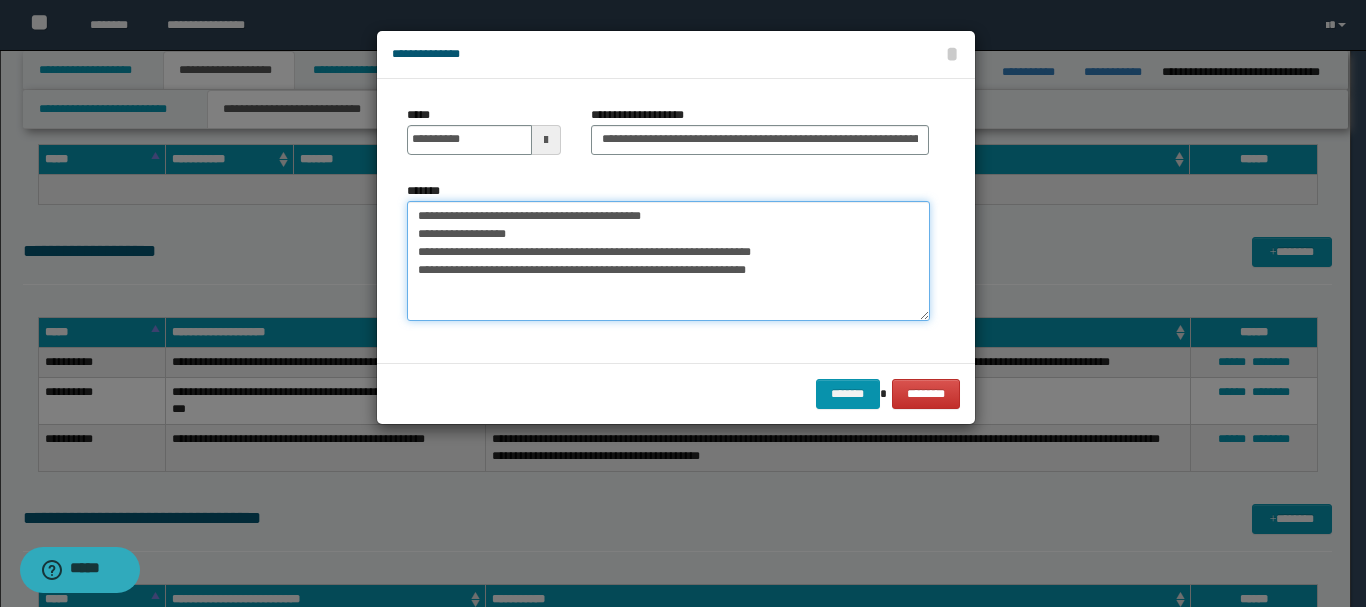 click on "**********" at bounding box center [668, 261] 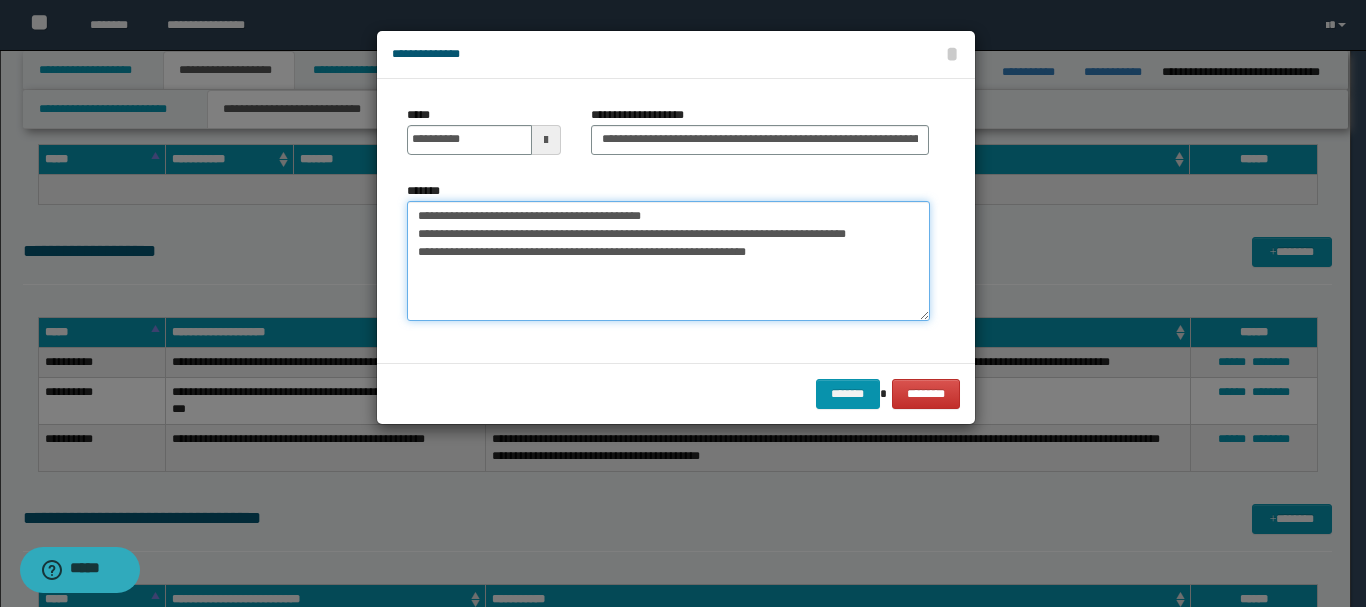 click on "**********" at bounding box center [668, 261] 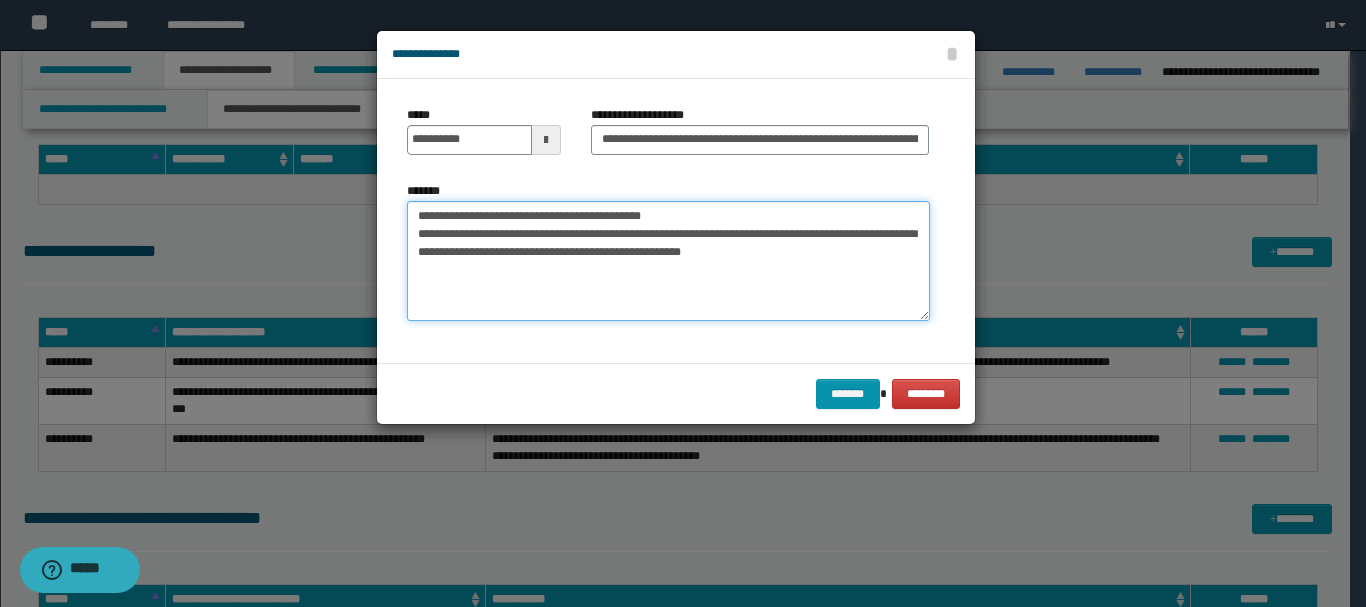 click on "**********" at bounding box center (668, 261) 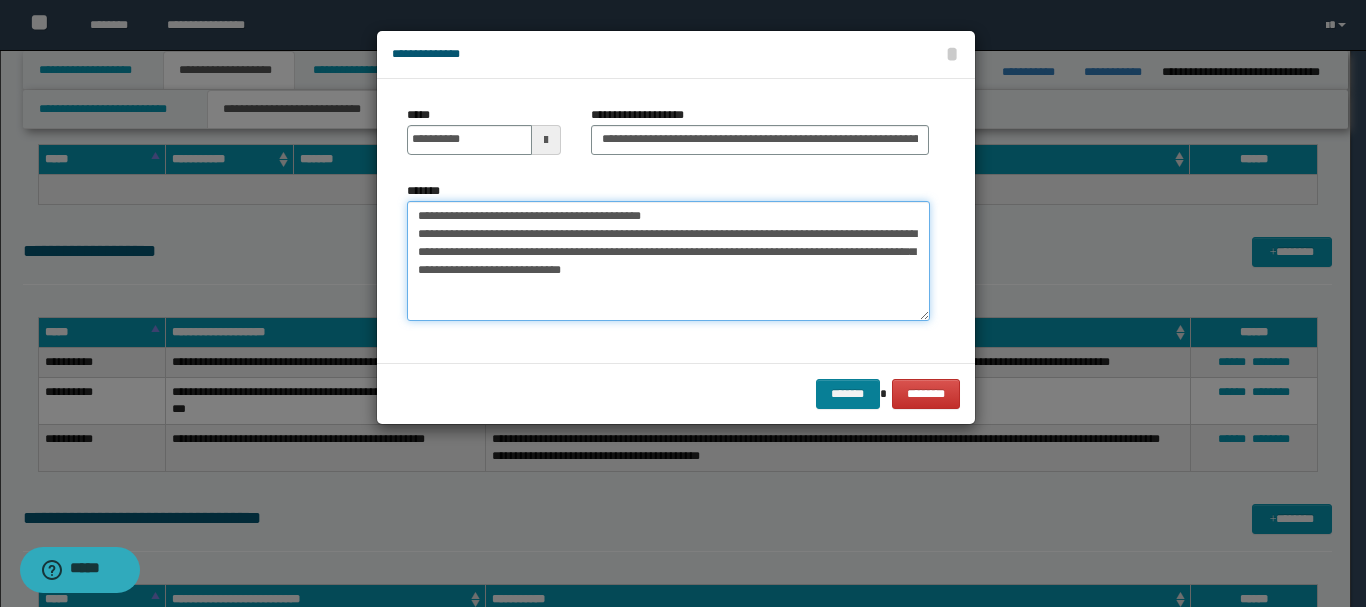 type on "**********" 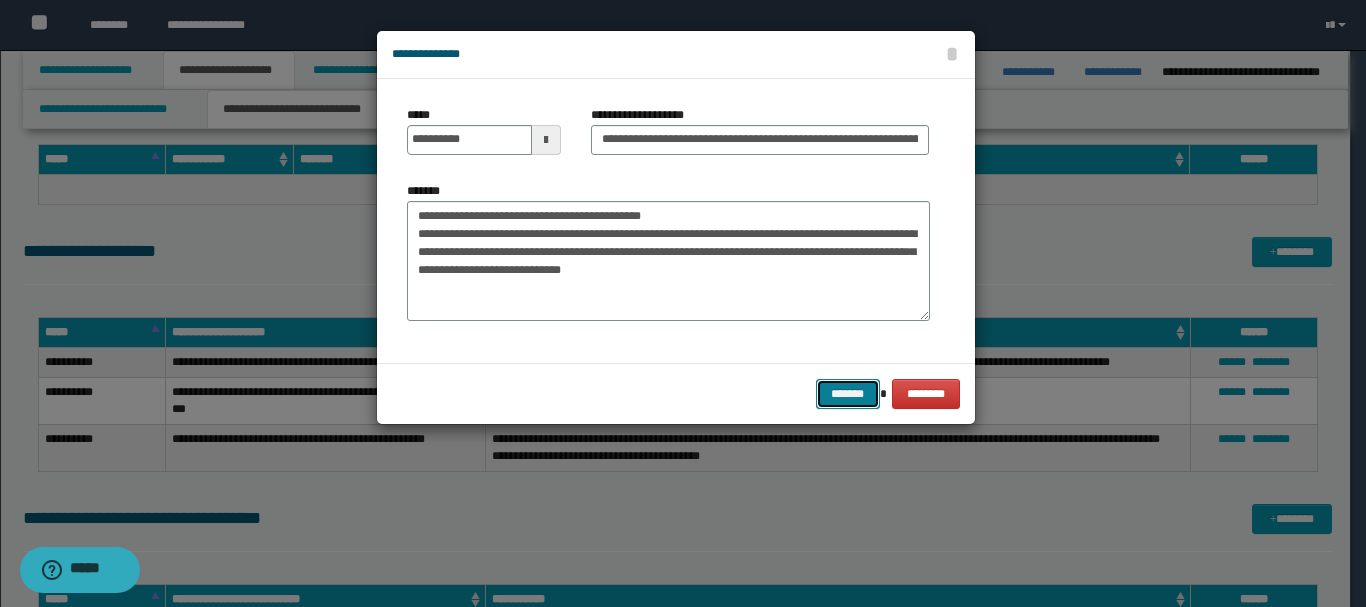 click on "*******" at bounding box center (848, 394) 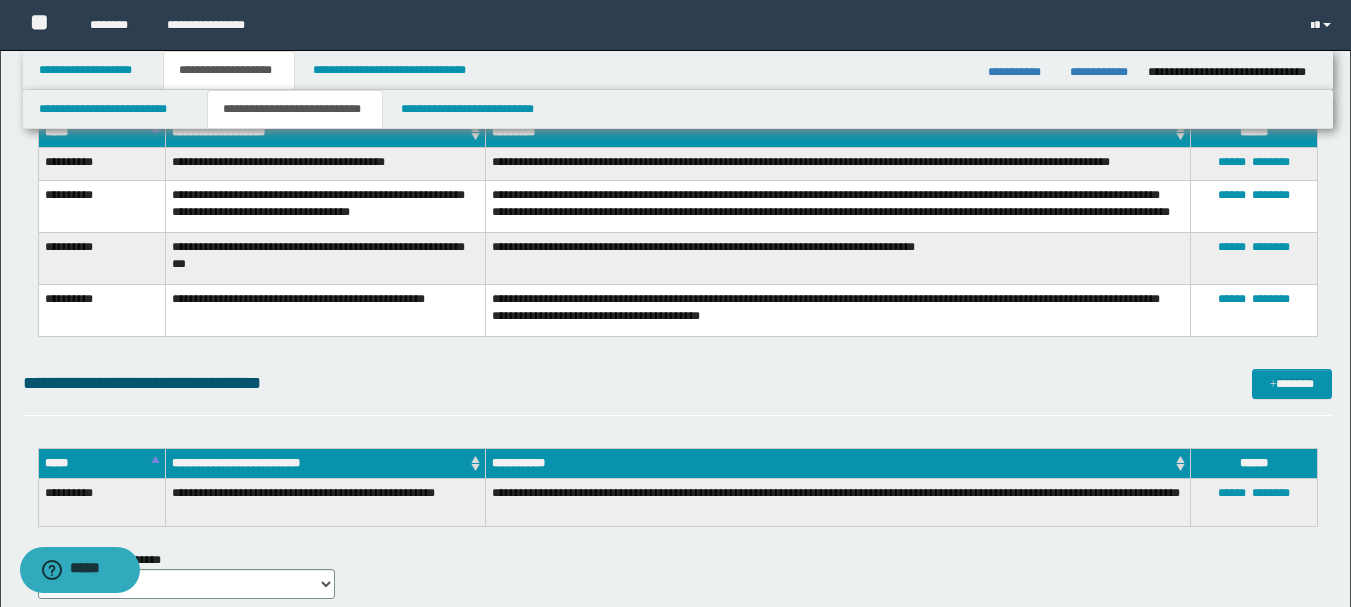 scroll, scrollTop: 2063, scrollLeft: 0, axis: vertical 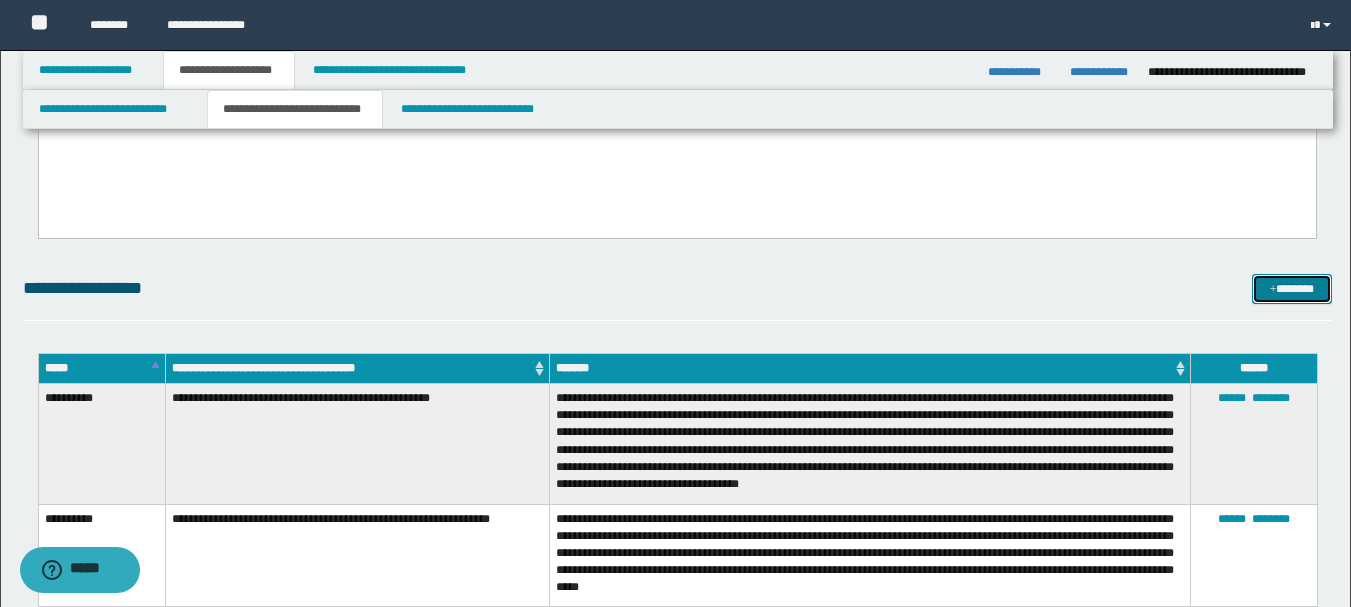 click at bounding box center (1273, 290) 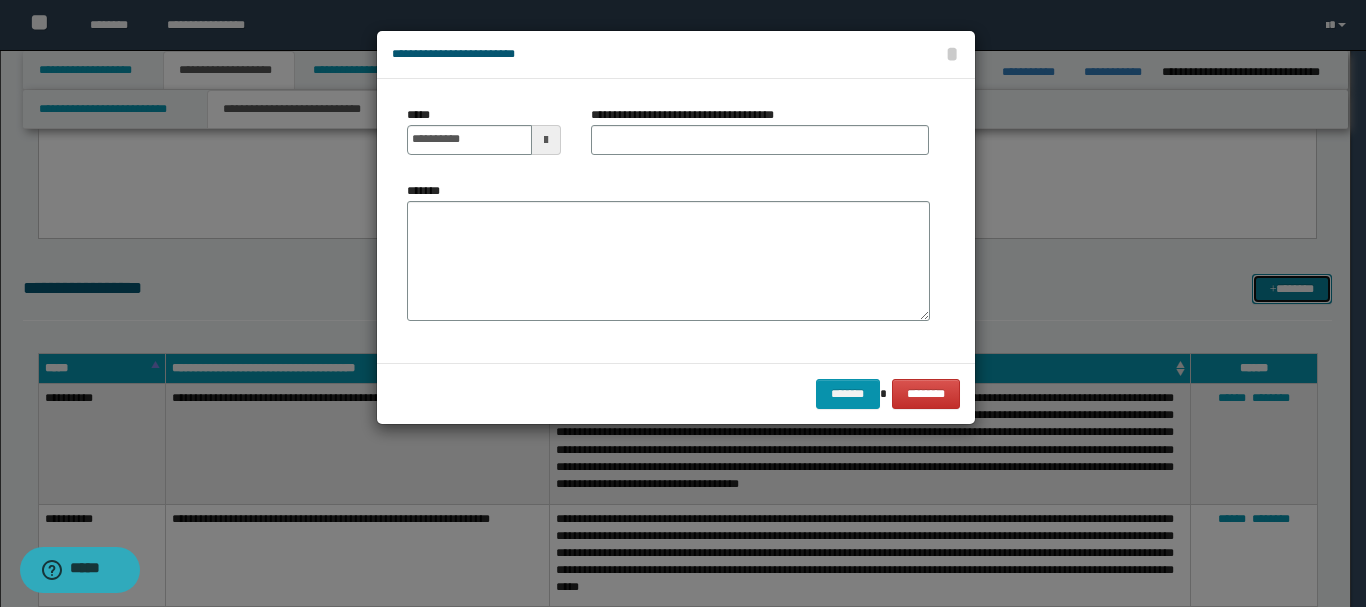 scroll, scrollTop: 0, scrollLeft: 0, axis: both 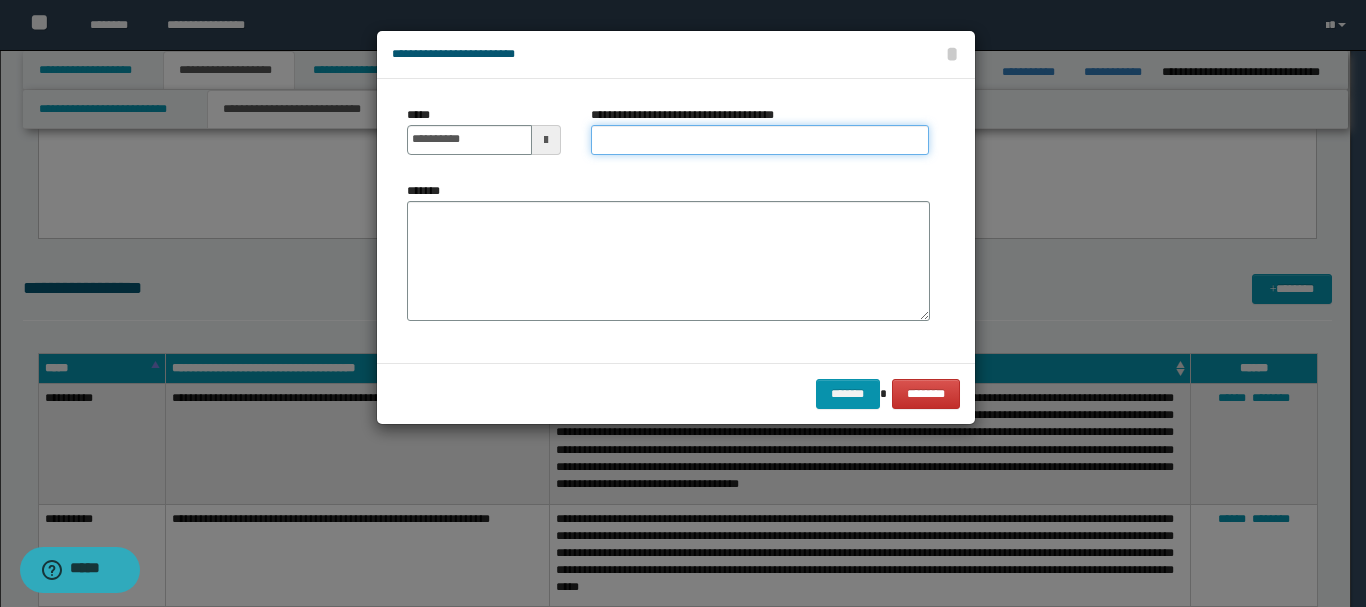 click on "**********" at bounding box center (760, 140) 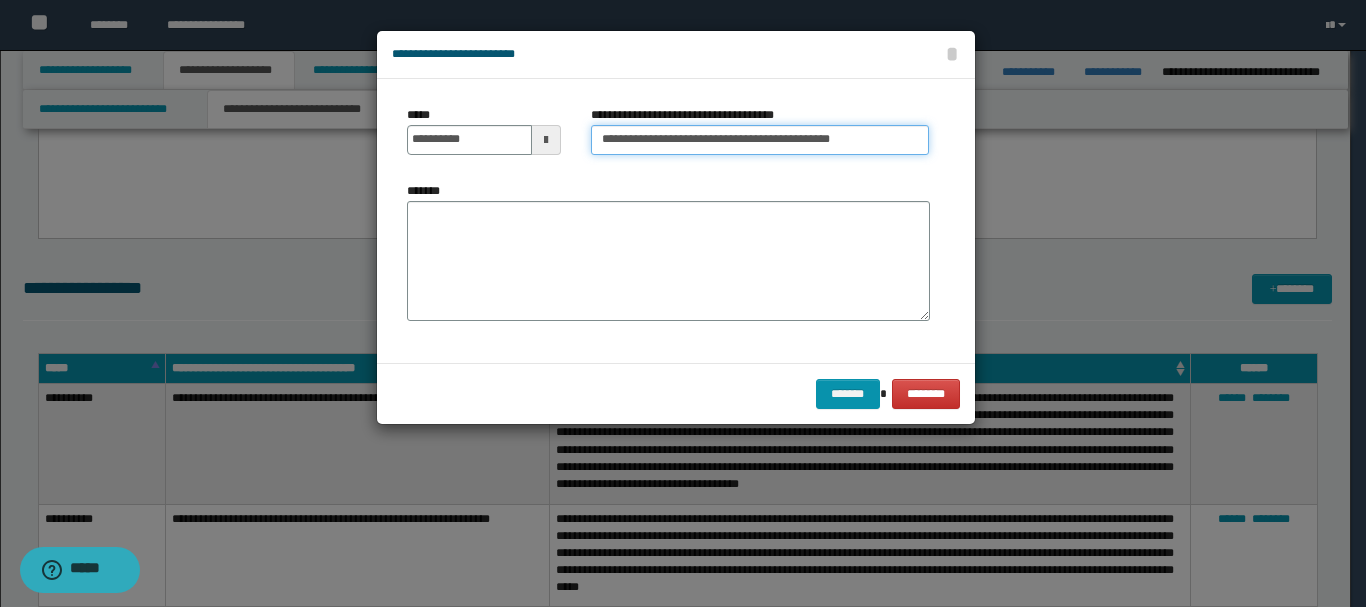 drag, startPoint x: 674, startPoint y: 138, endPoint x: 932, endPoint y: 132, distance: 258.06976 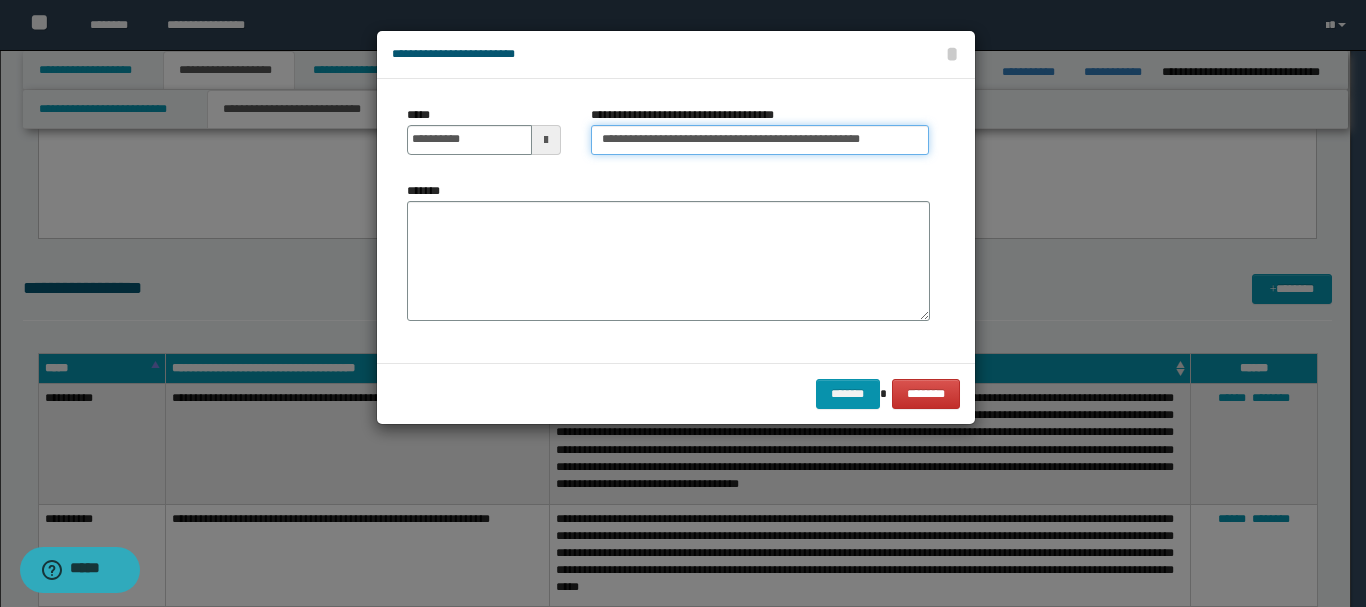 type on "**********" 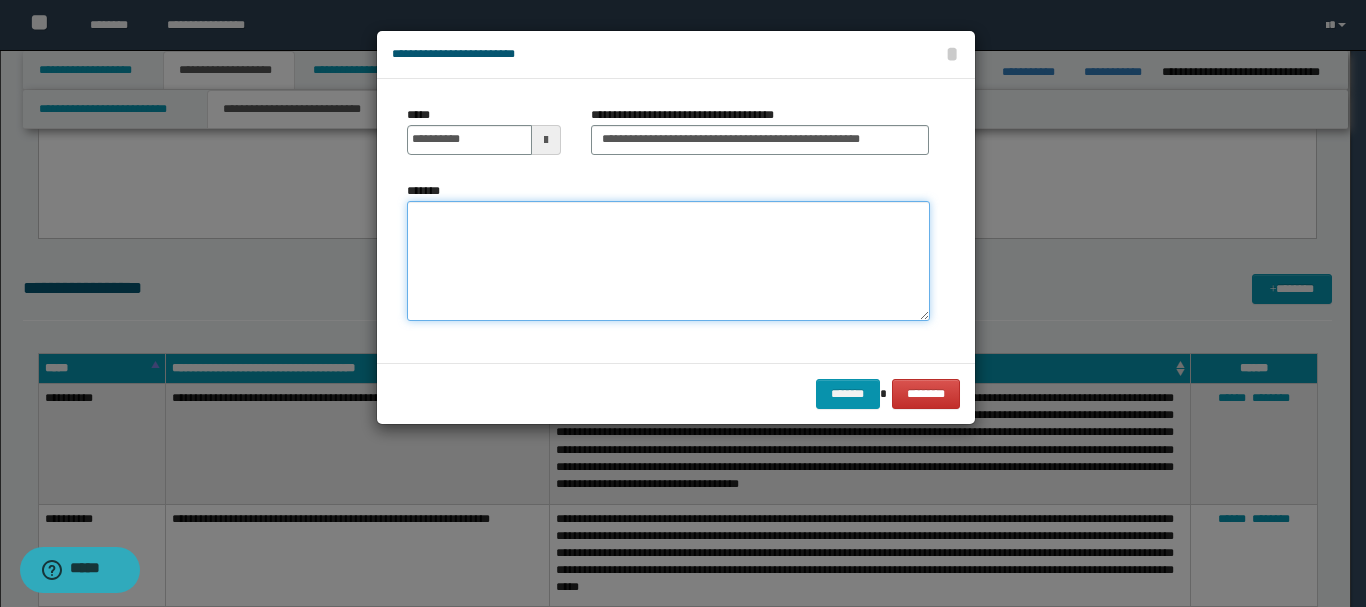 click on "*******" at bounding box center (668, 261) 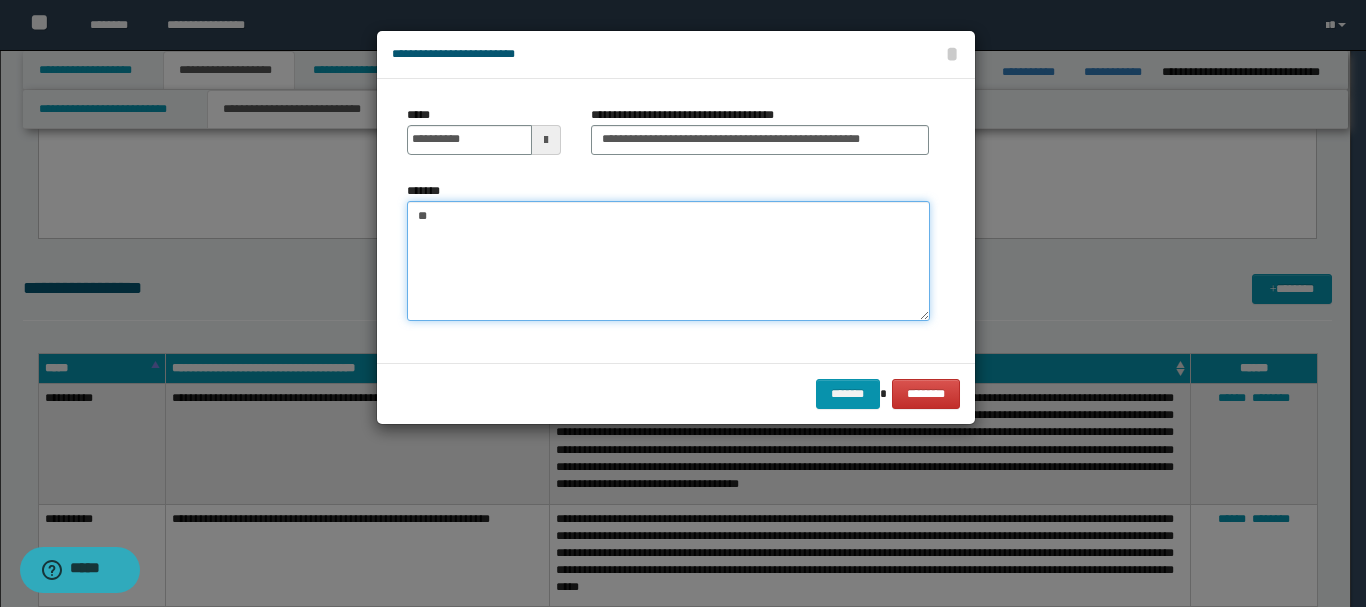 type on "*" 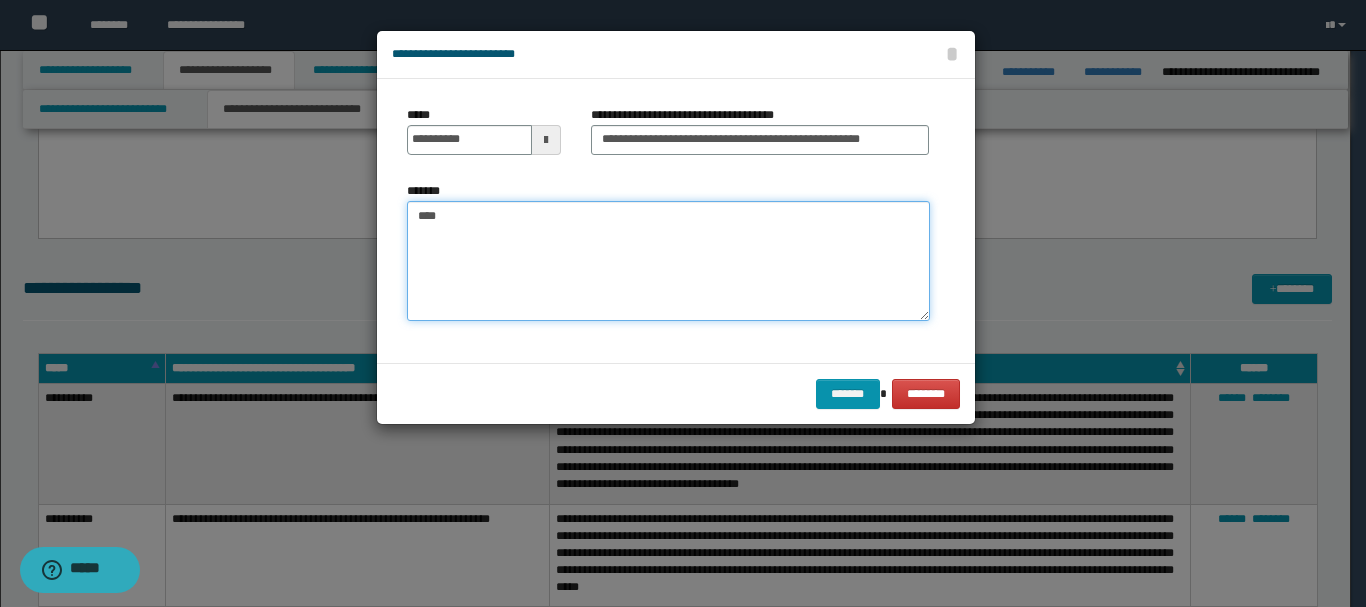 paste on "**********" 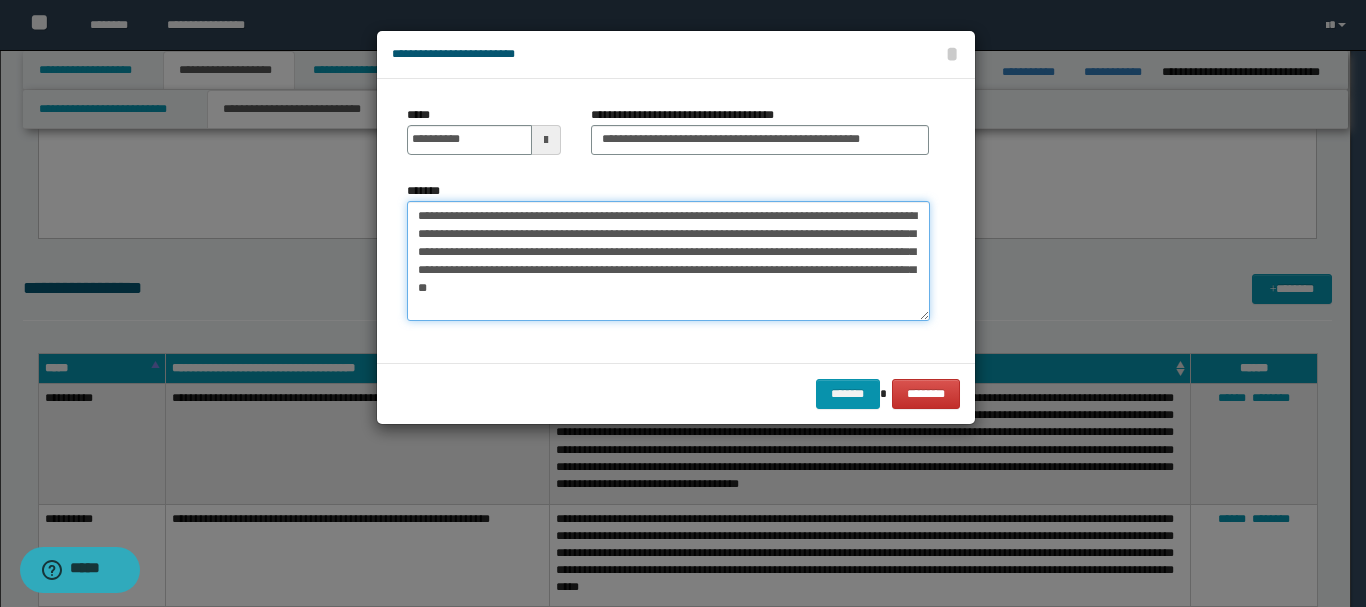 drag, startPoint x: 571, startPoint y: 228, endPoint x: 526, endPoint y: 157, distance: 84.0595 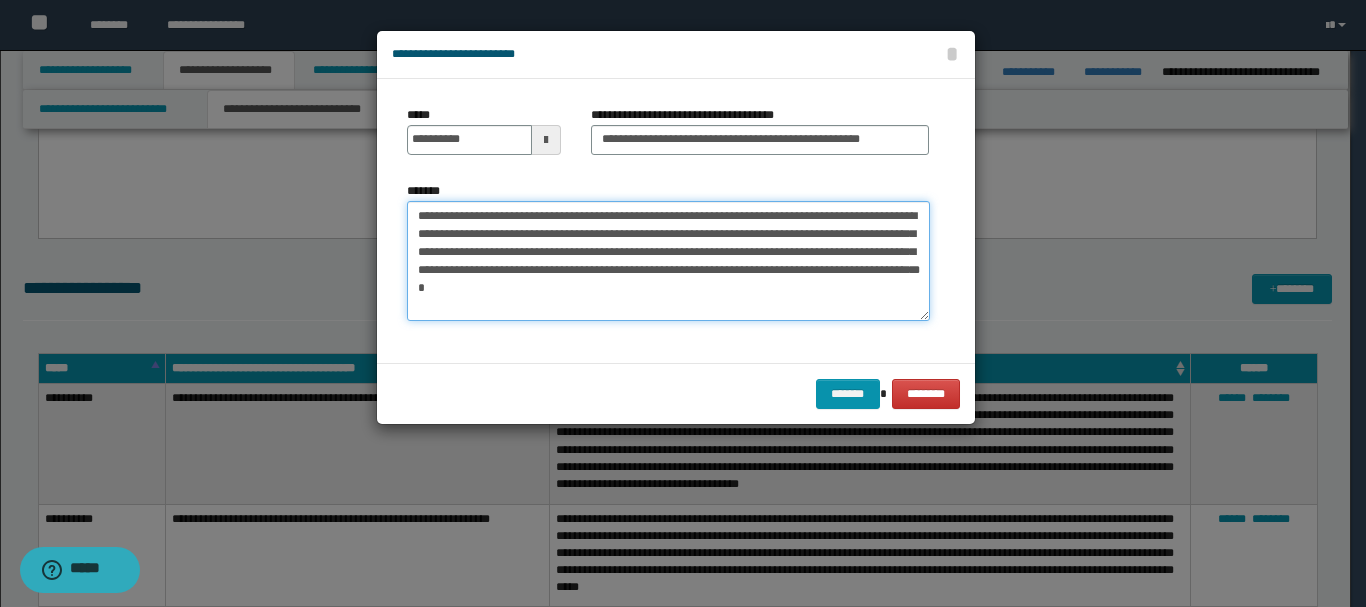 type on "**********" 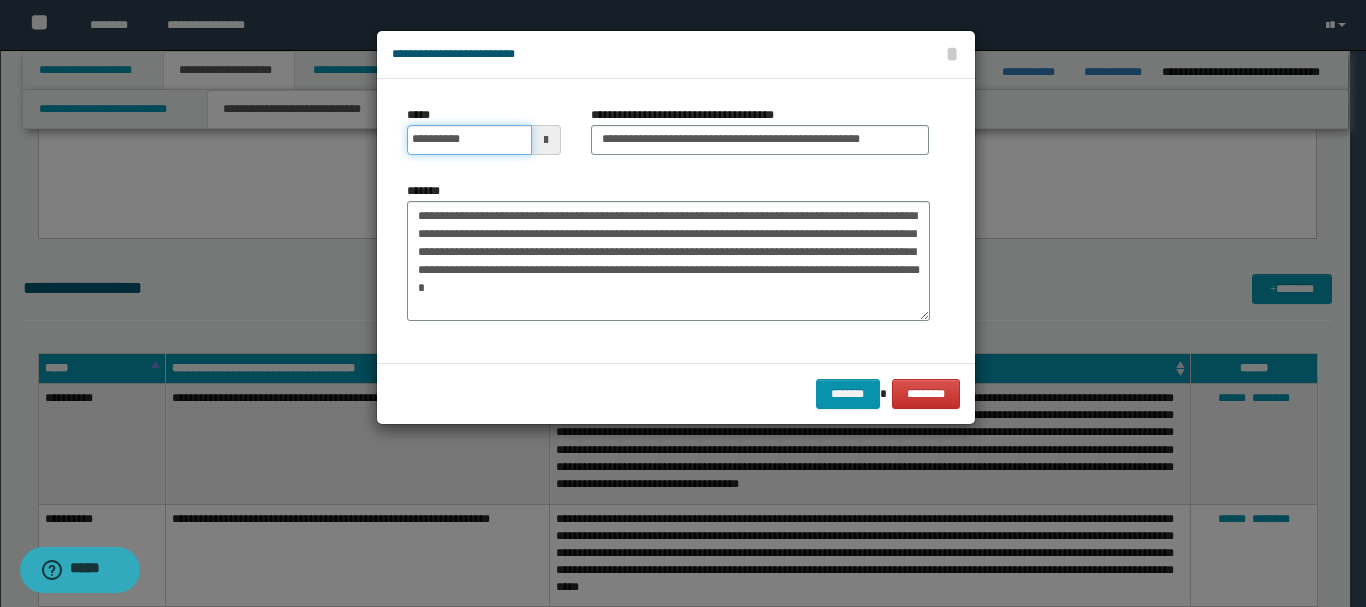 click on "**********" at bounding box center [469, 140] 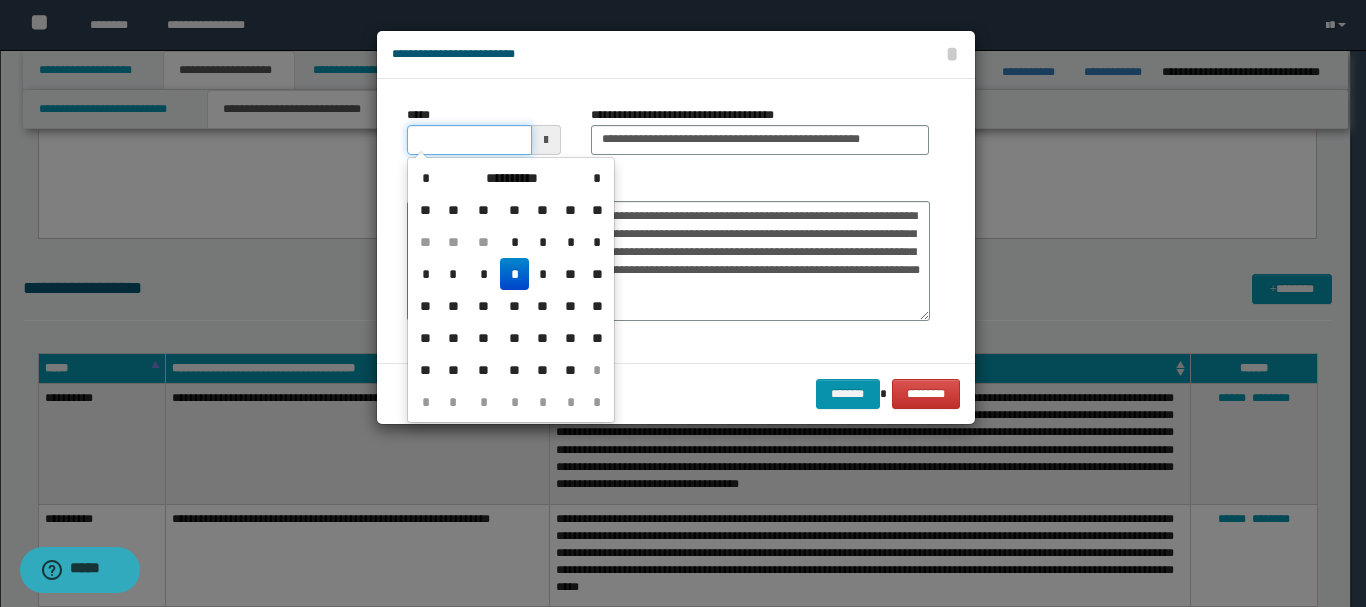 type on "**********" 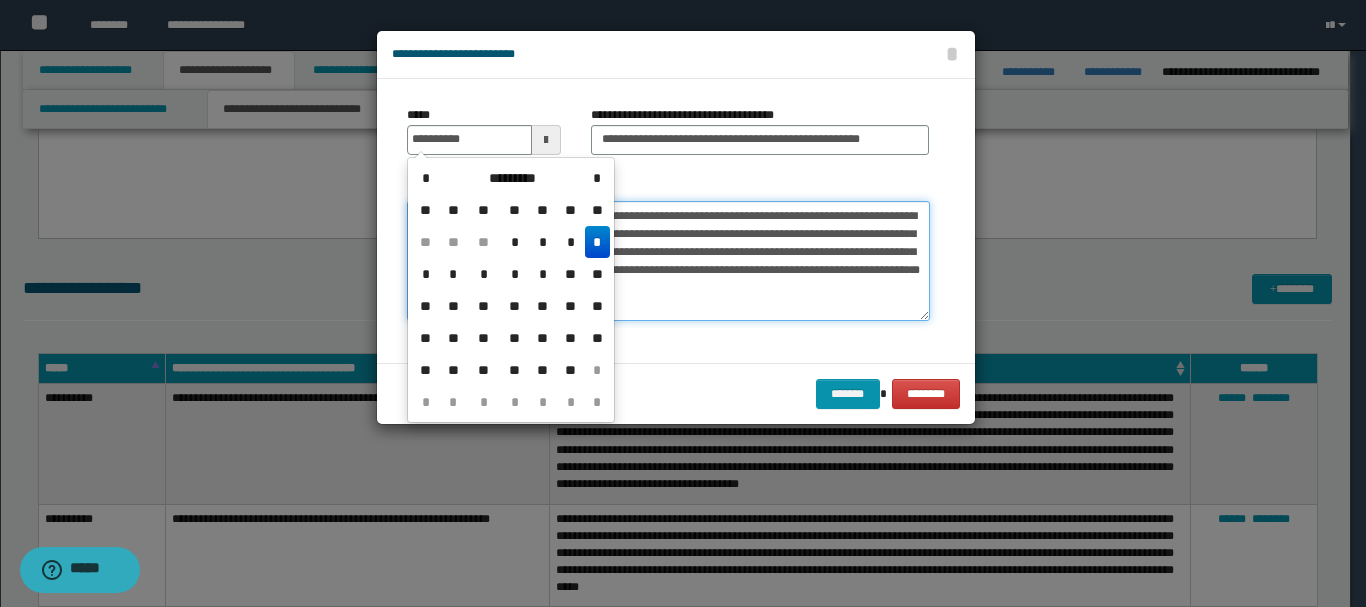 click on "**********" at bounding box center (668, 261) 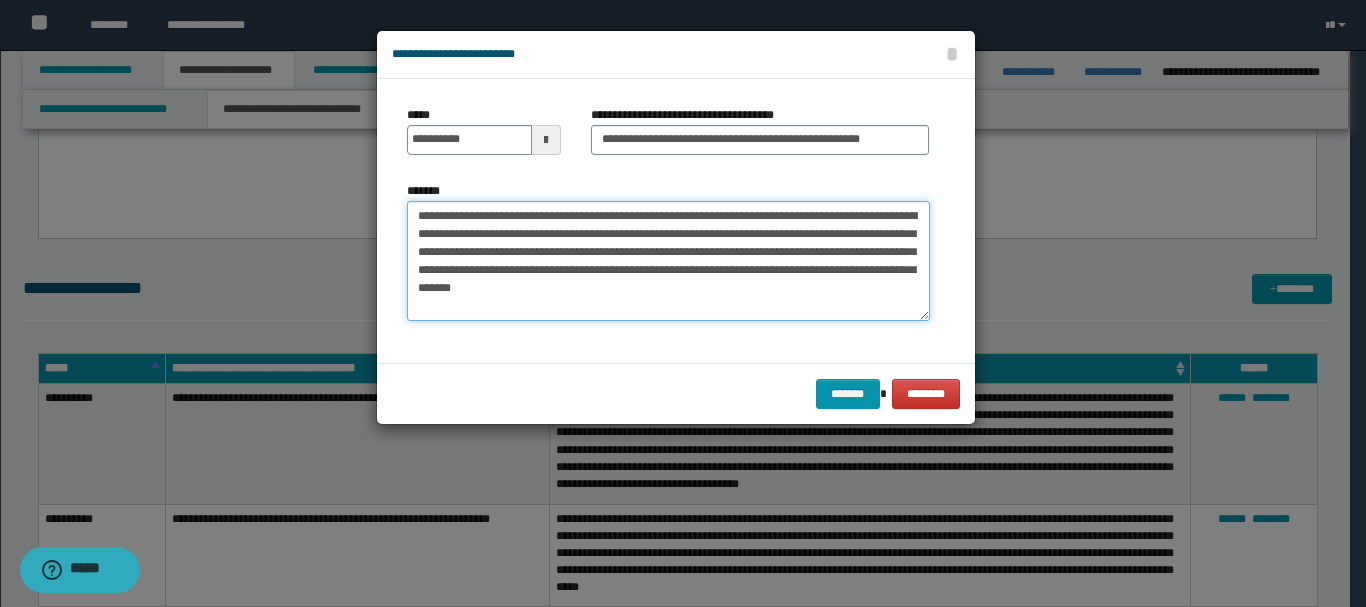 paste on "**********" 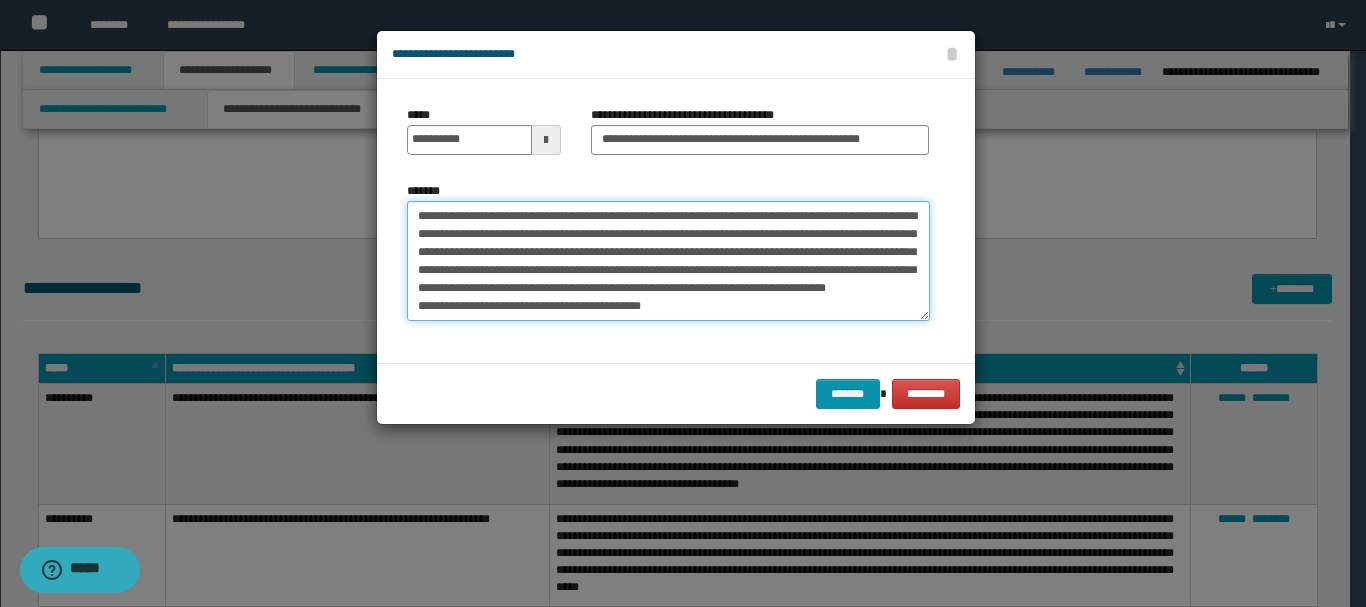 scroll, scrollTop: 12, scrollLeft: 0, axis: vertical 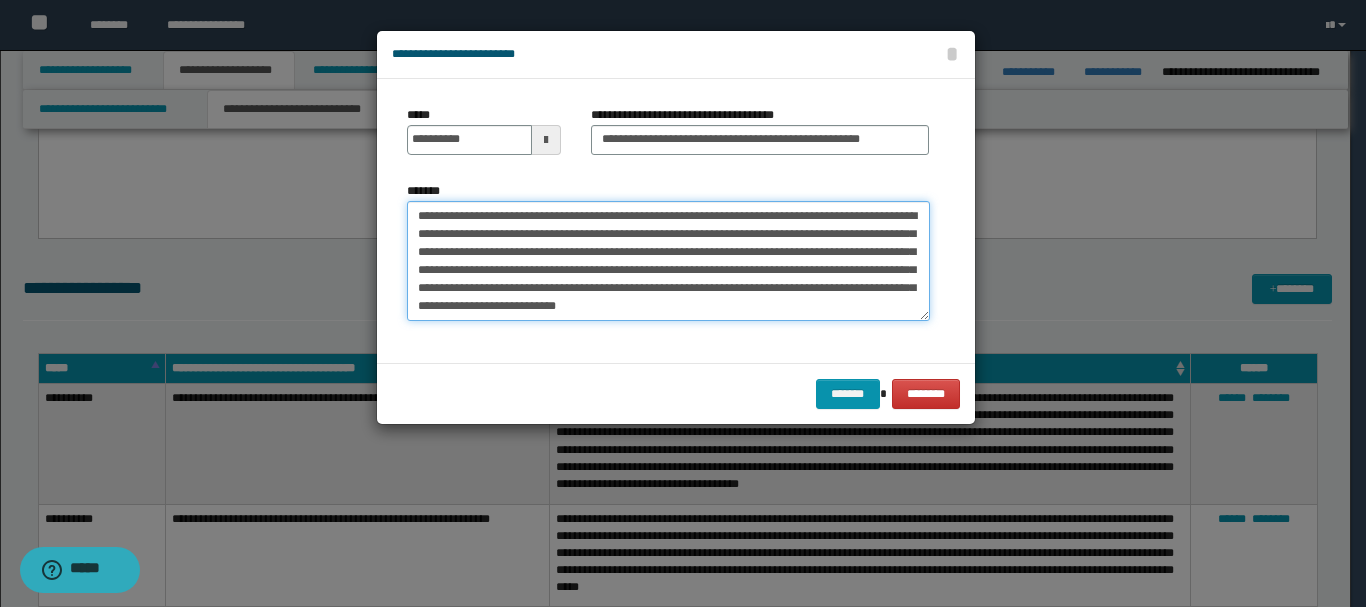 click on "**********" at bounding box center (668, 261) 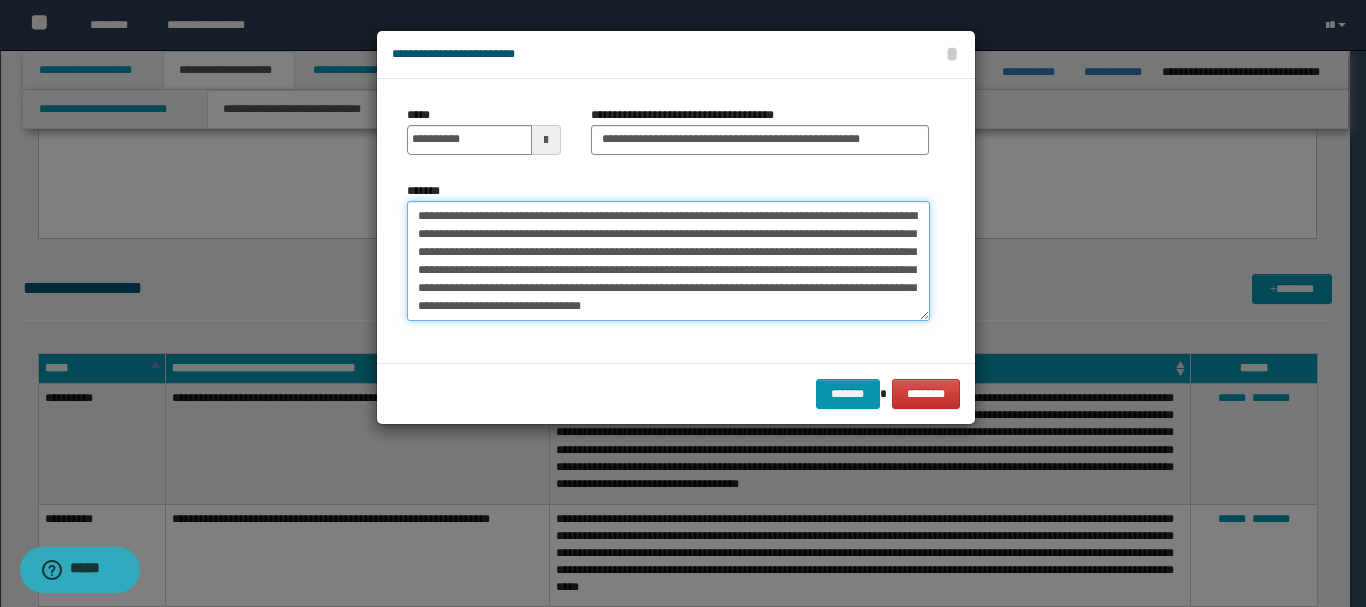 paste on "**********" 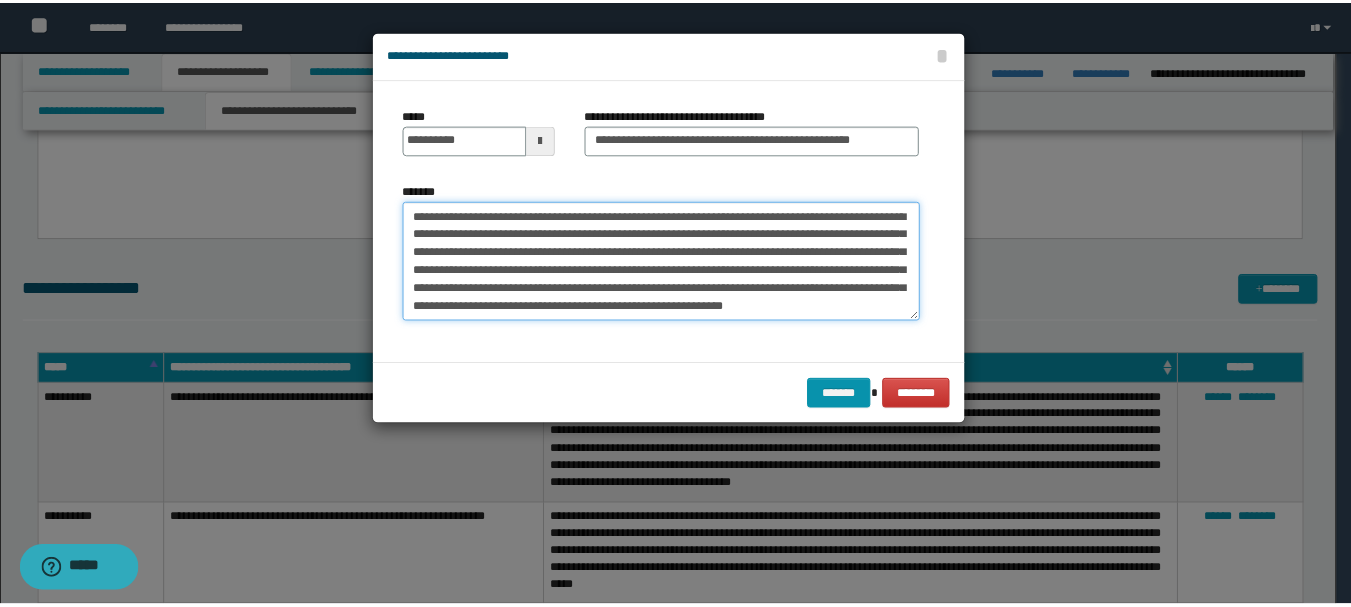 scroll, scrollTop: 12, scrollLeft: 0, axis: vertical 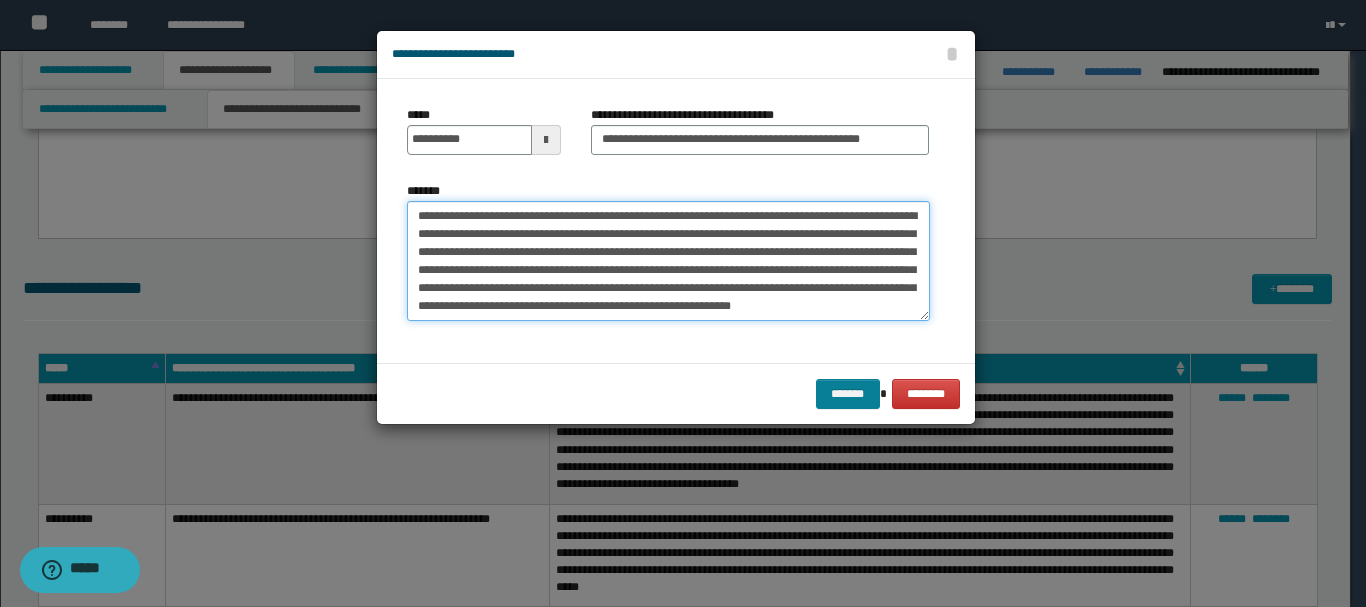 type on "**********" 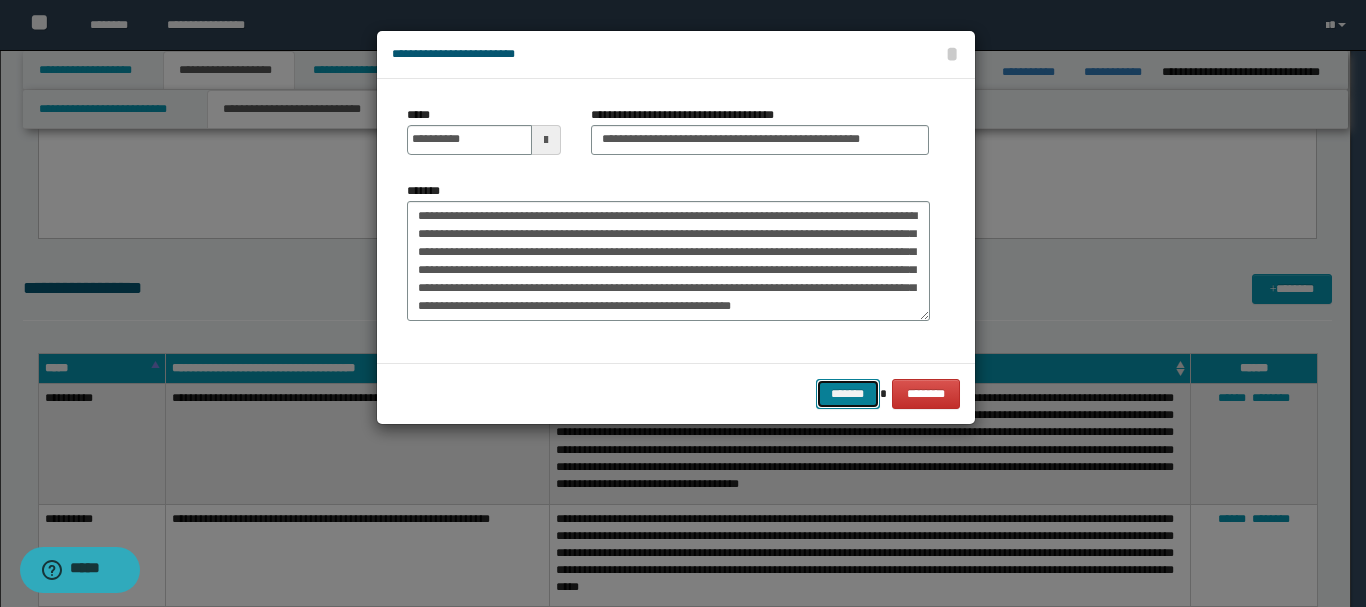 click on "*******" at bounding box center (848, 394) 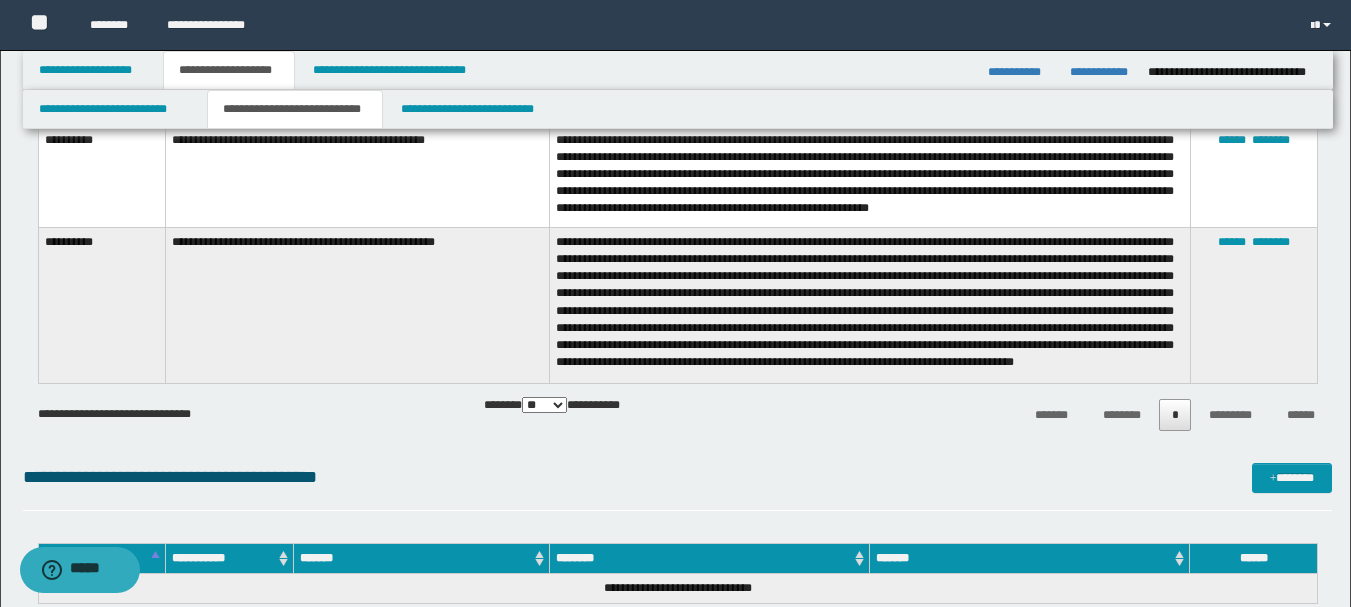 scroll, scrollTop: 1563, scrollLeft: 0, axis: vertical 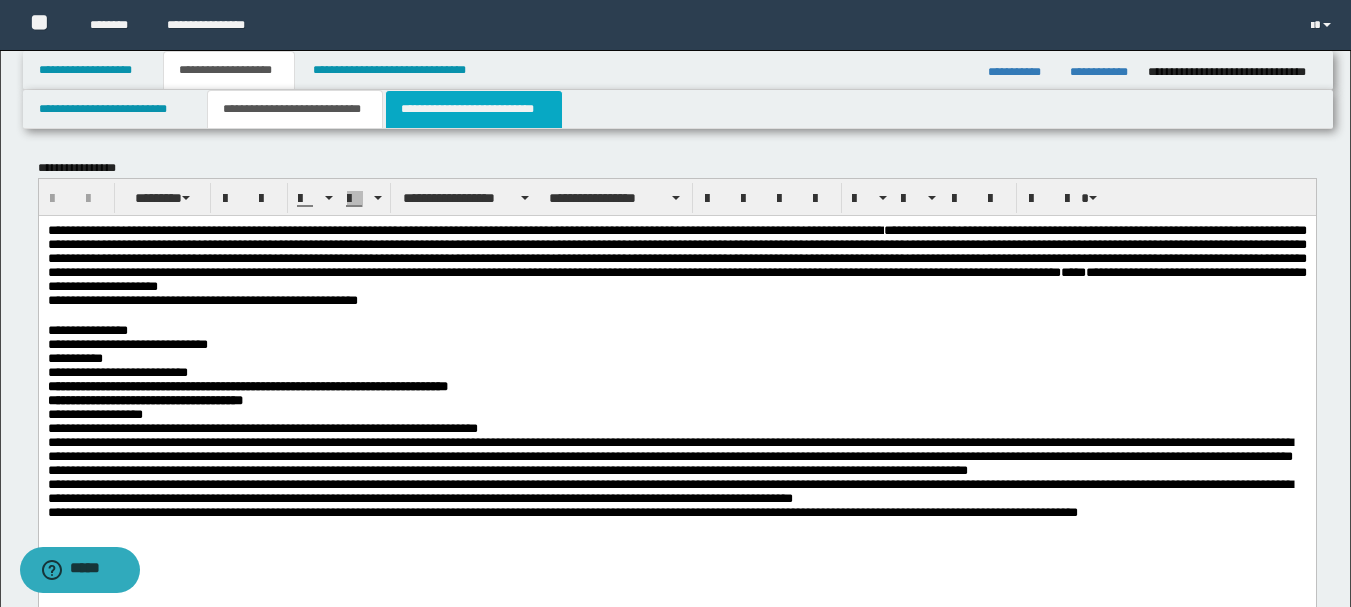 click on "**********" at bounding box center [474, 109] 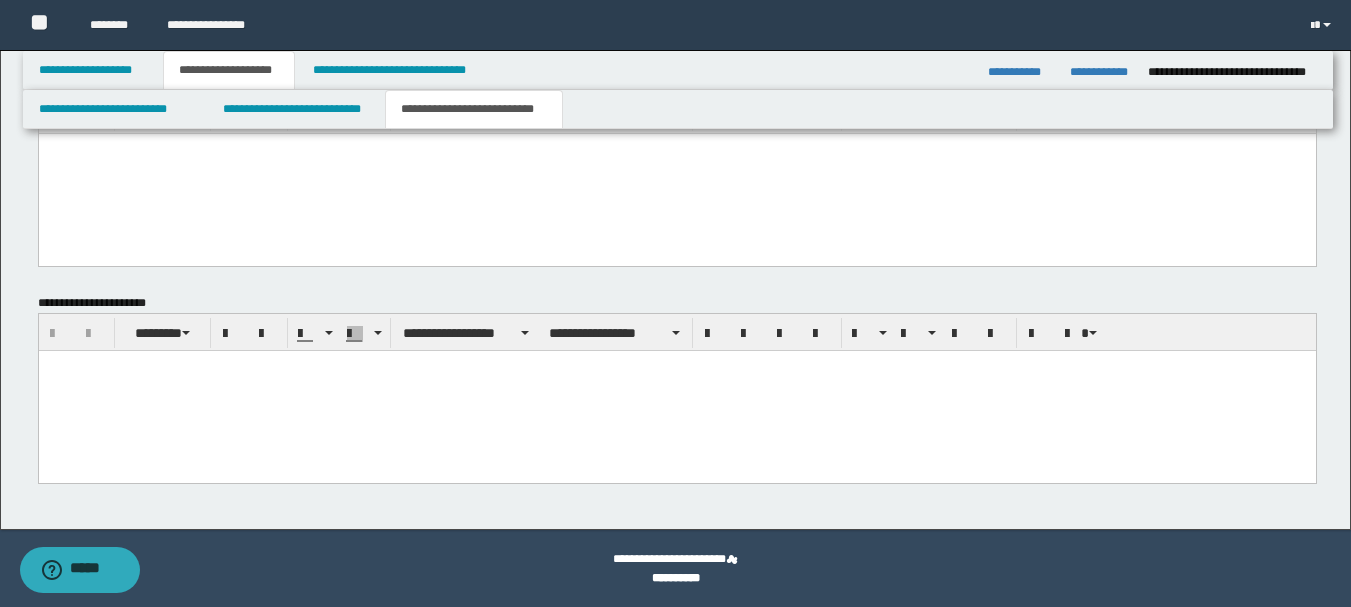 scroll, scrollTop: 0, scrollLeft: 0, axis: both 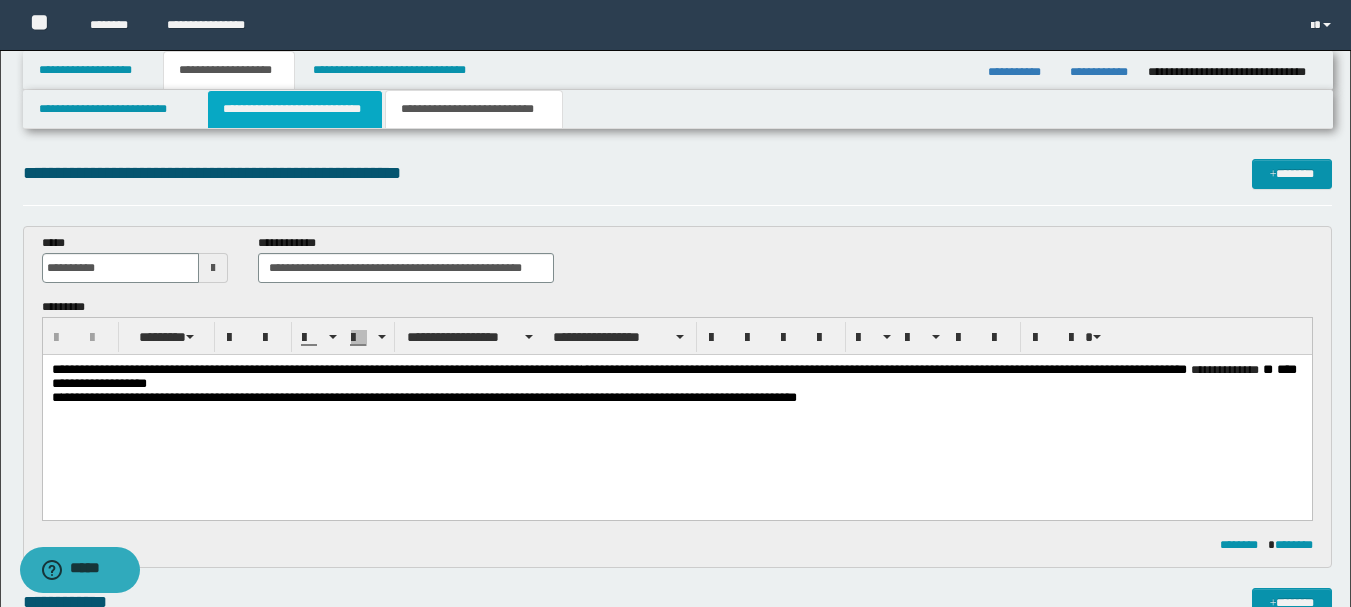 click on "**********" at bounding box center (295, 109) 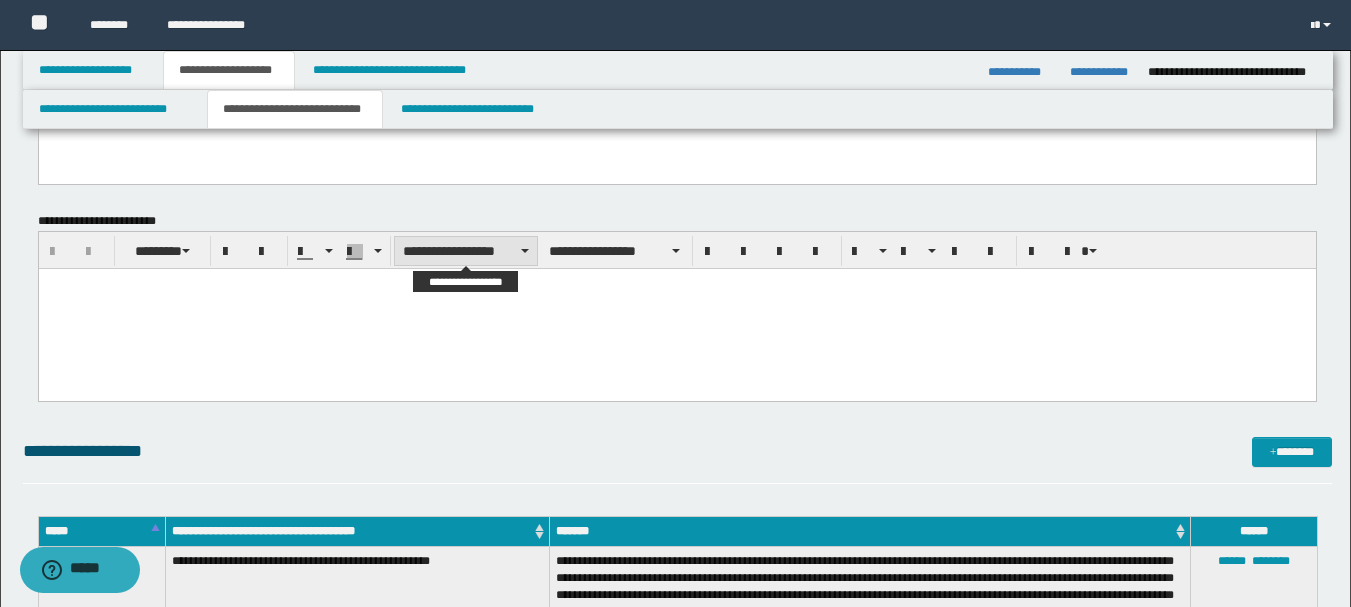 scroll, scrollTop: 0, scrollLeft: 0, axis: both 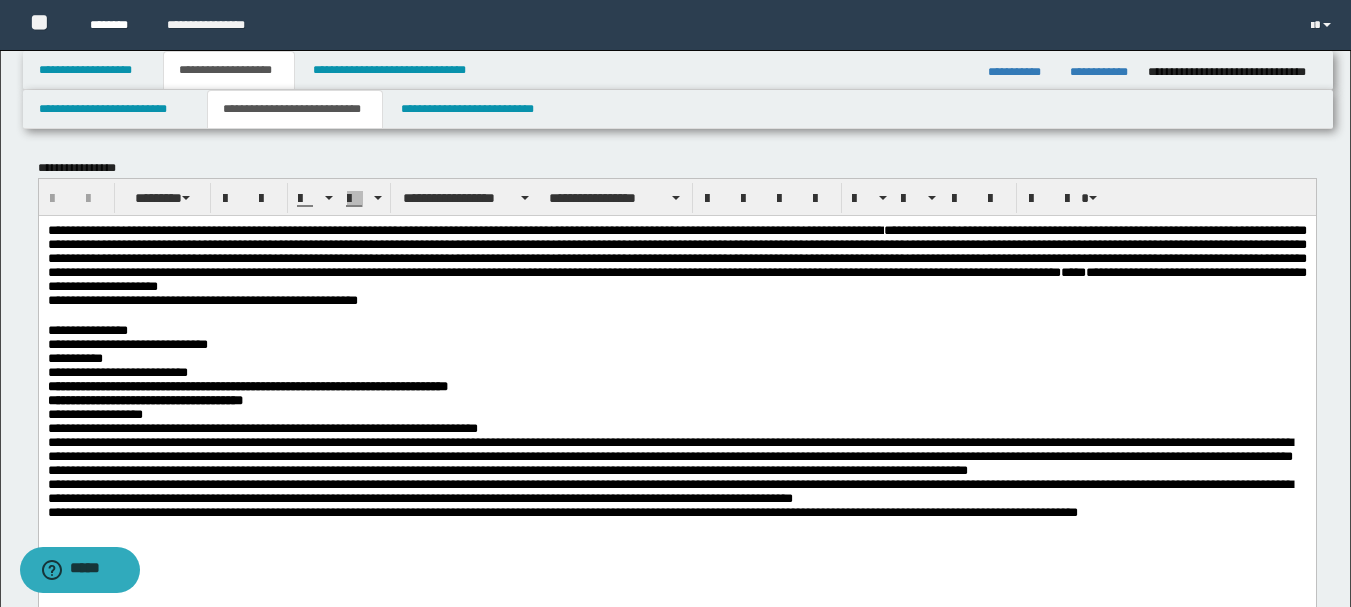 click on "********" at bounding box center [113, 25] 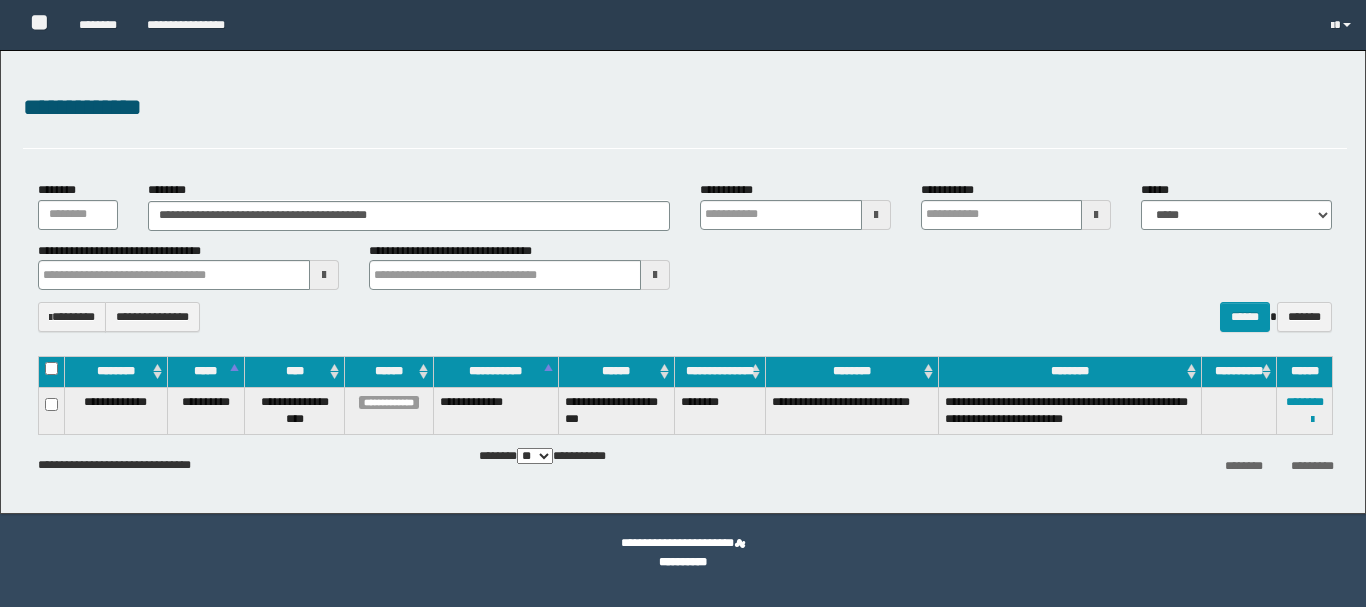 click on "**********" at bounding box center [683, 282] 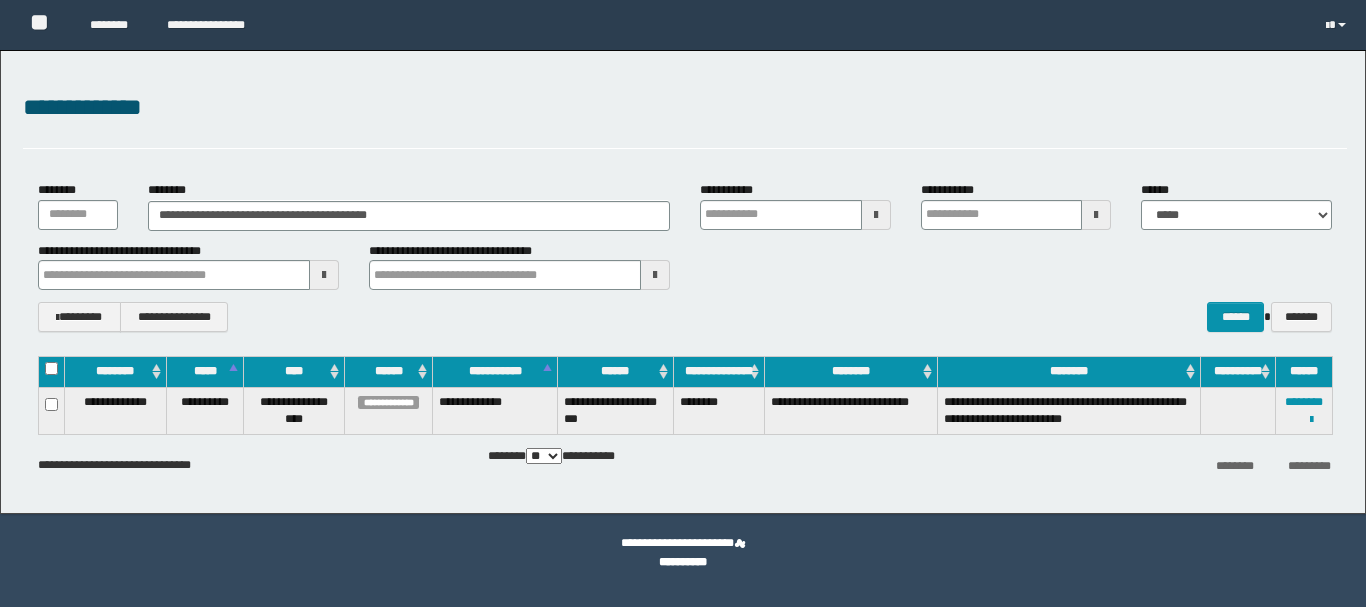 scroll, scrollTop: 0, scrollLeft: 0, axis: both 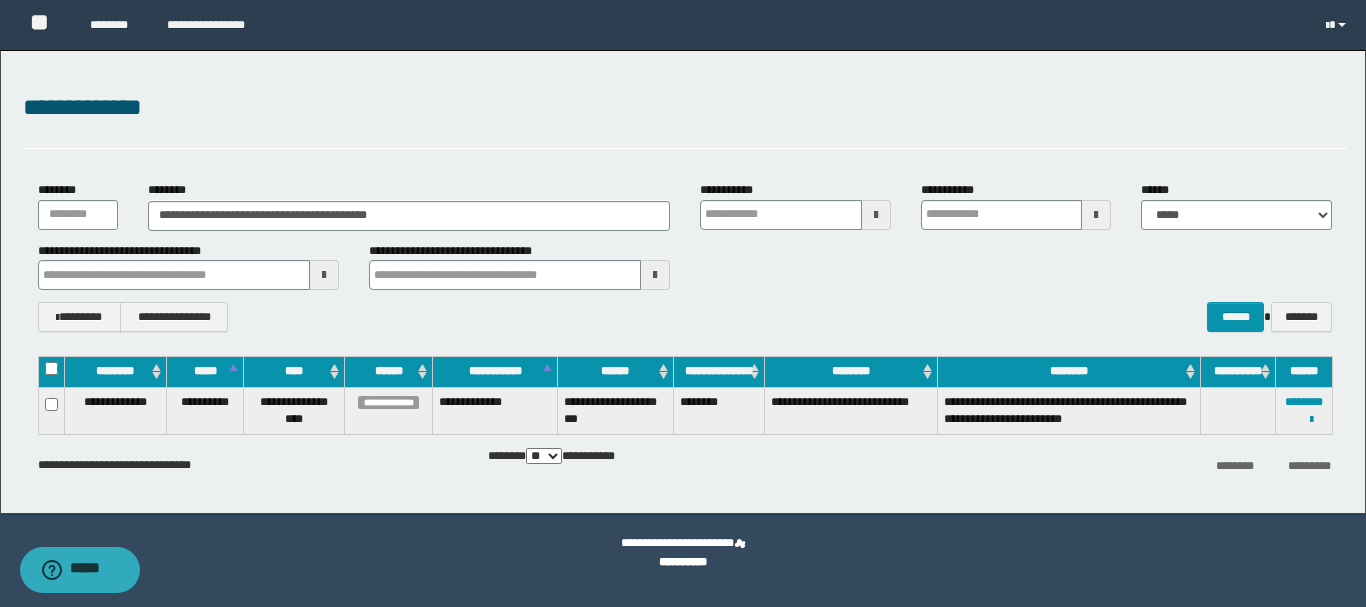 type on "**********" 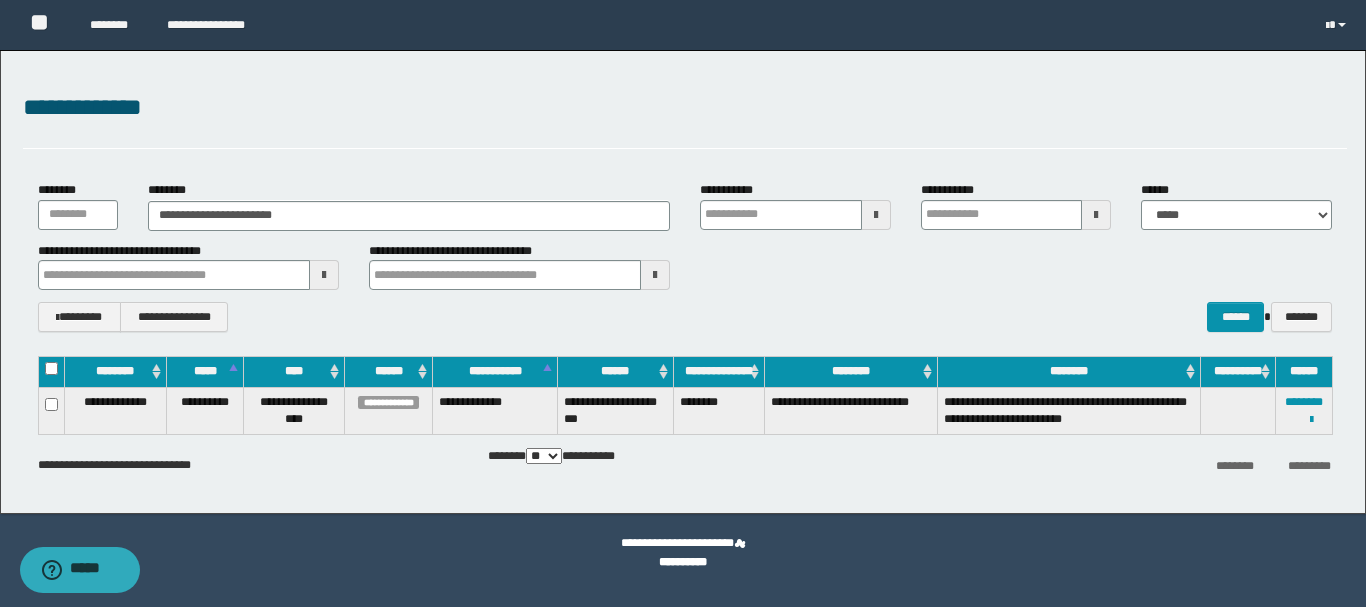 type on "**********" 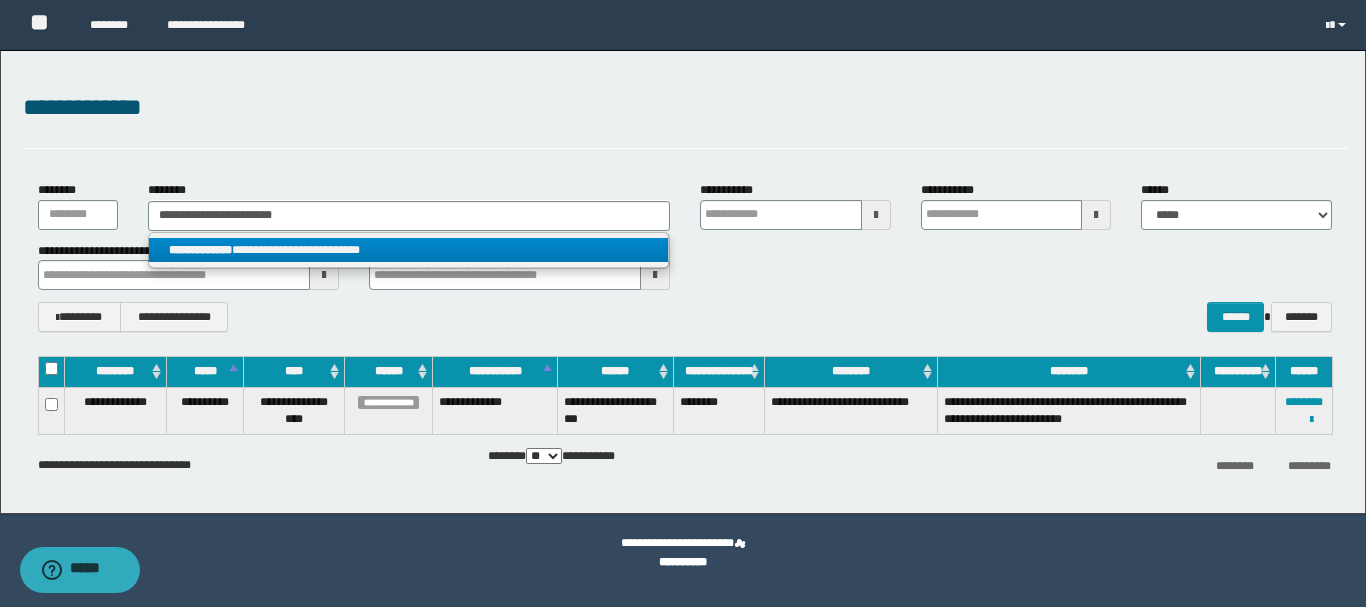 type on "**********" 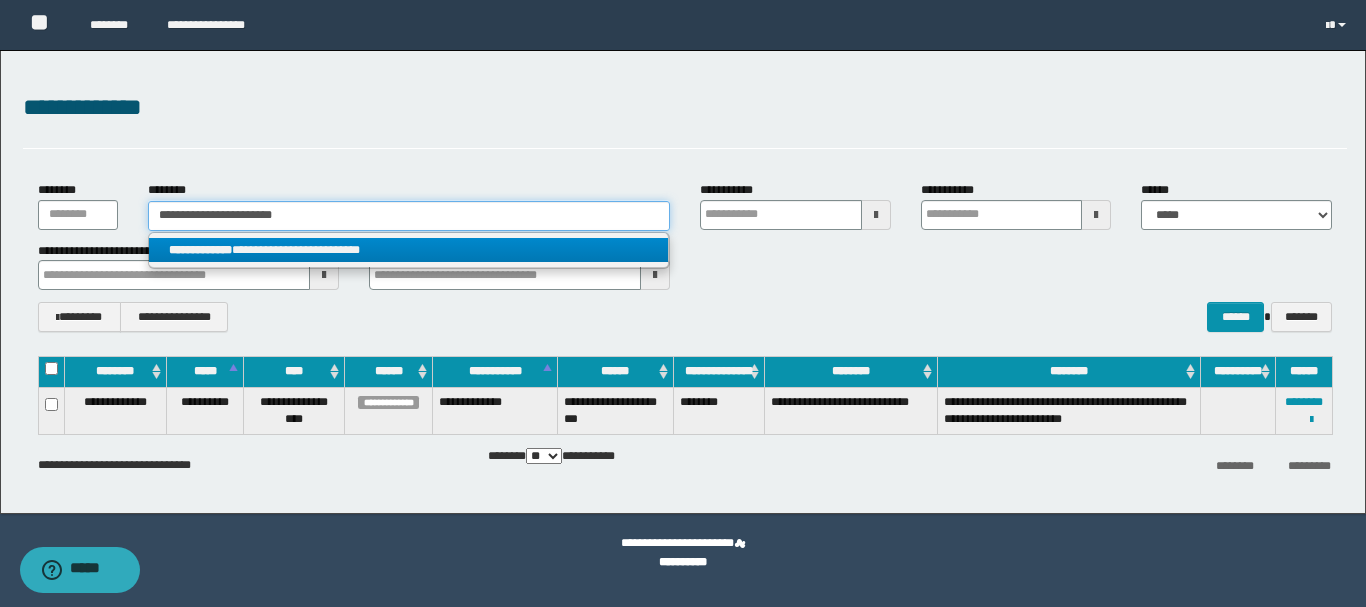 type 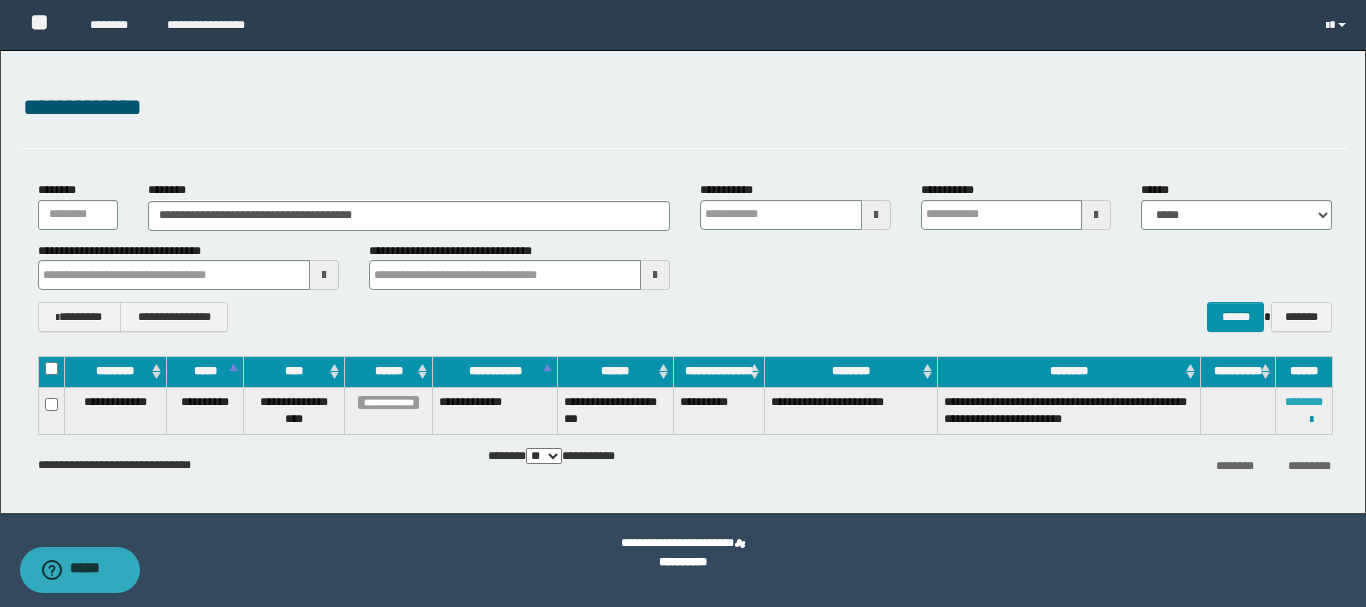 click on "********" at bounding box center (1304, 402) 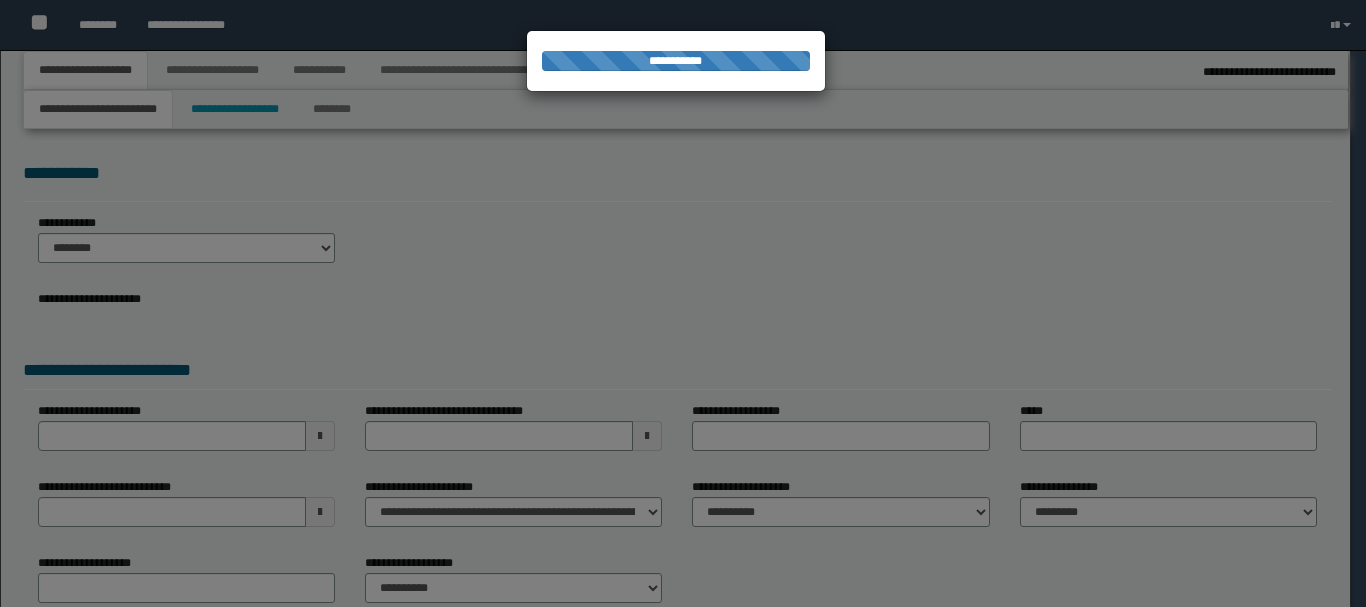 type on "**********" 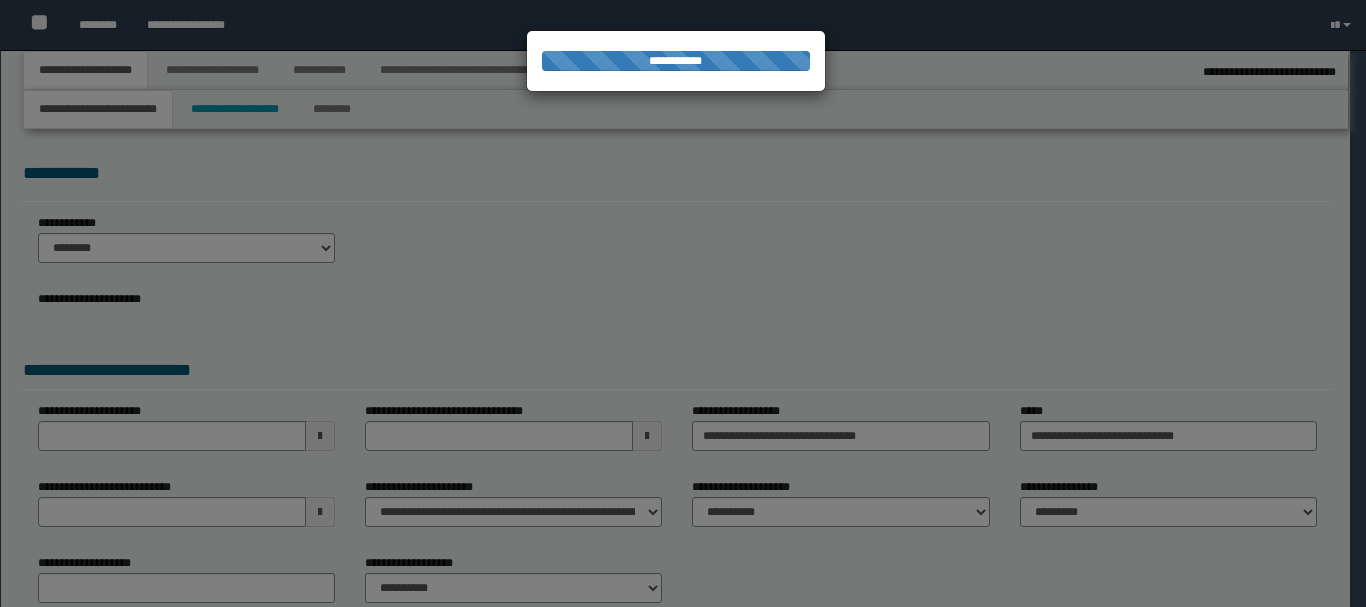 select on "*" 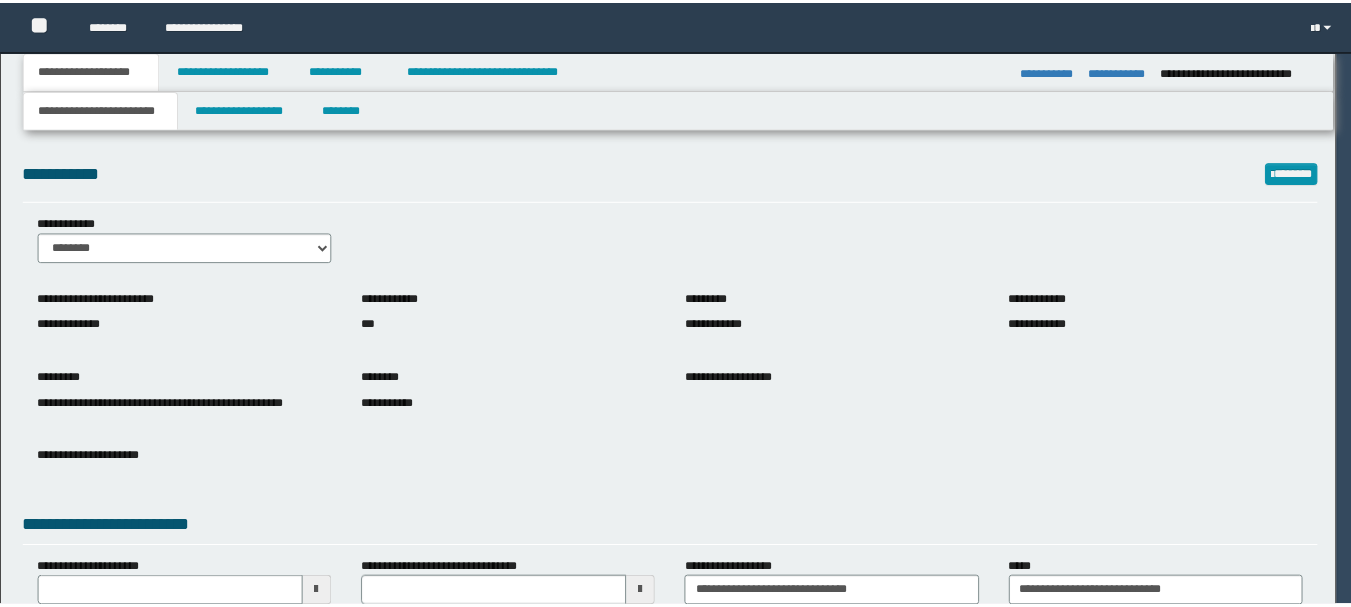 scroll, scrollTop: 0, scrollLeft: 0, axis: both 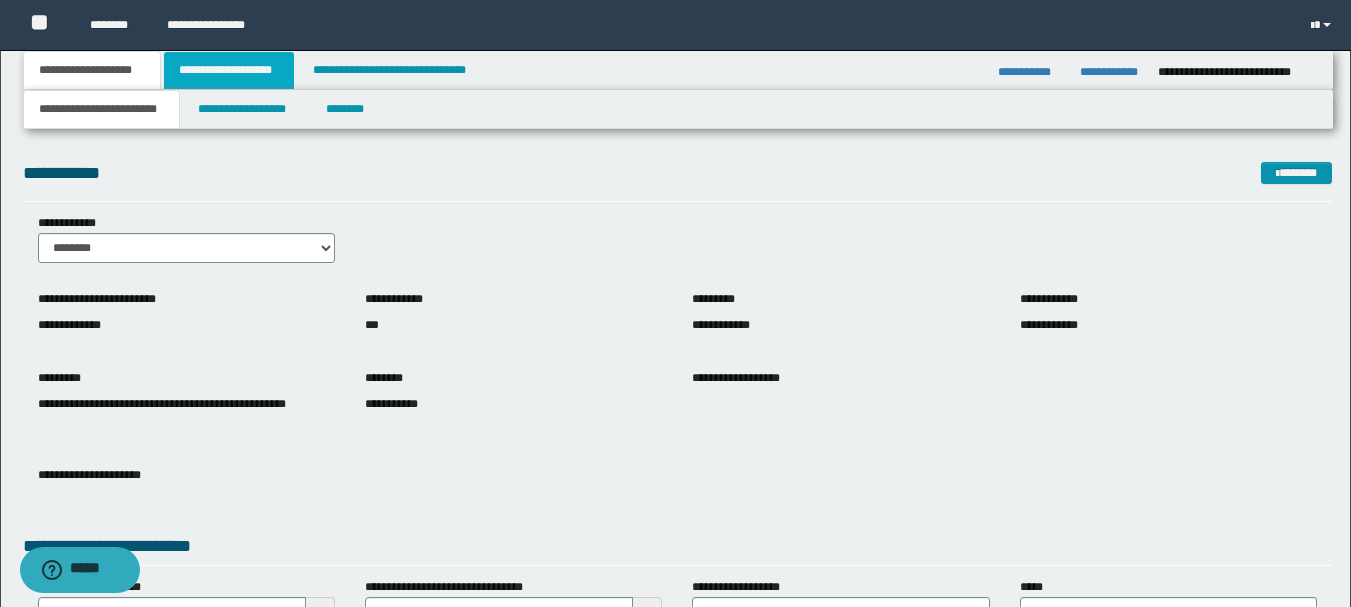 click on "**********" at bounding box center (229, 70) 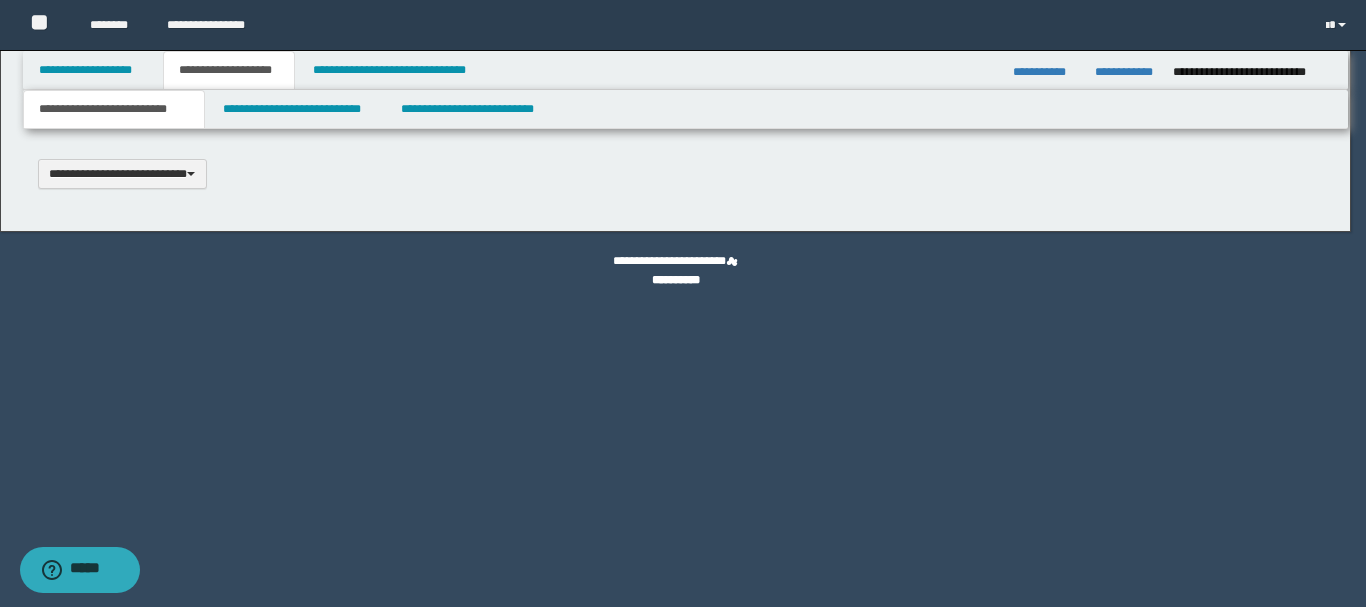 scroll, scrollTop: 0, scrollLeft: 0, axis: both 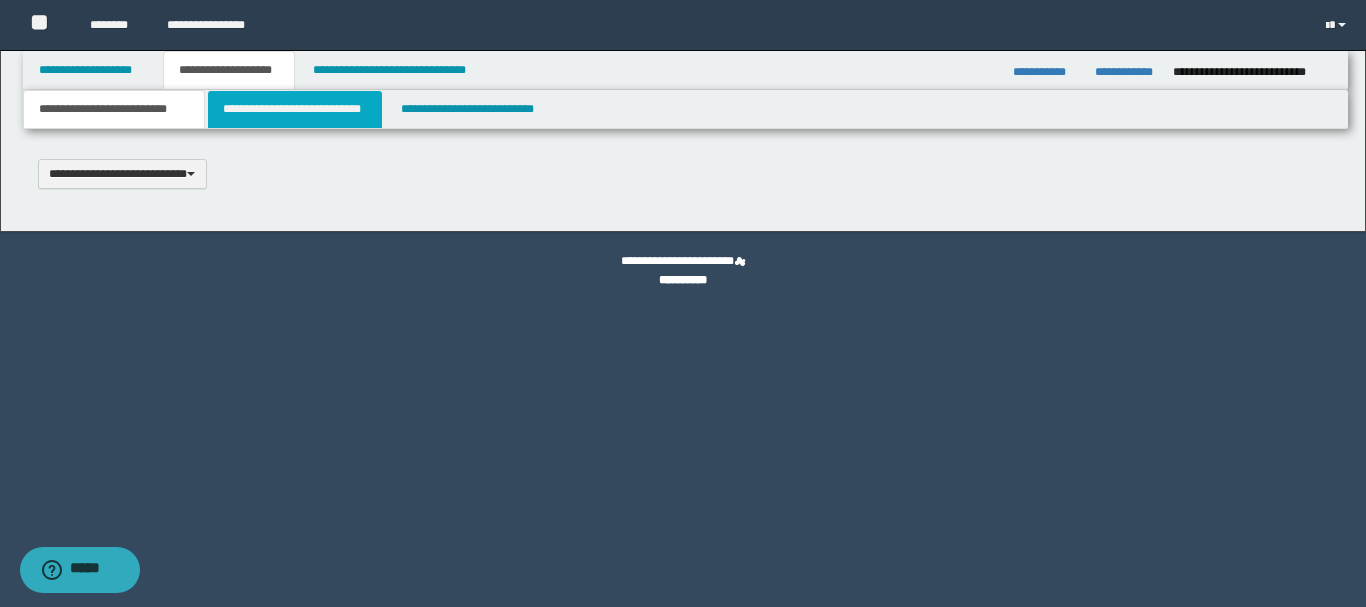 click on "**********" at bounding box center (295, 109) 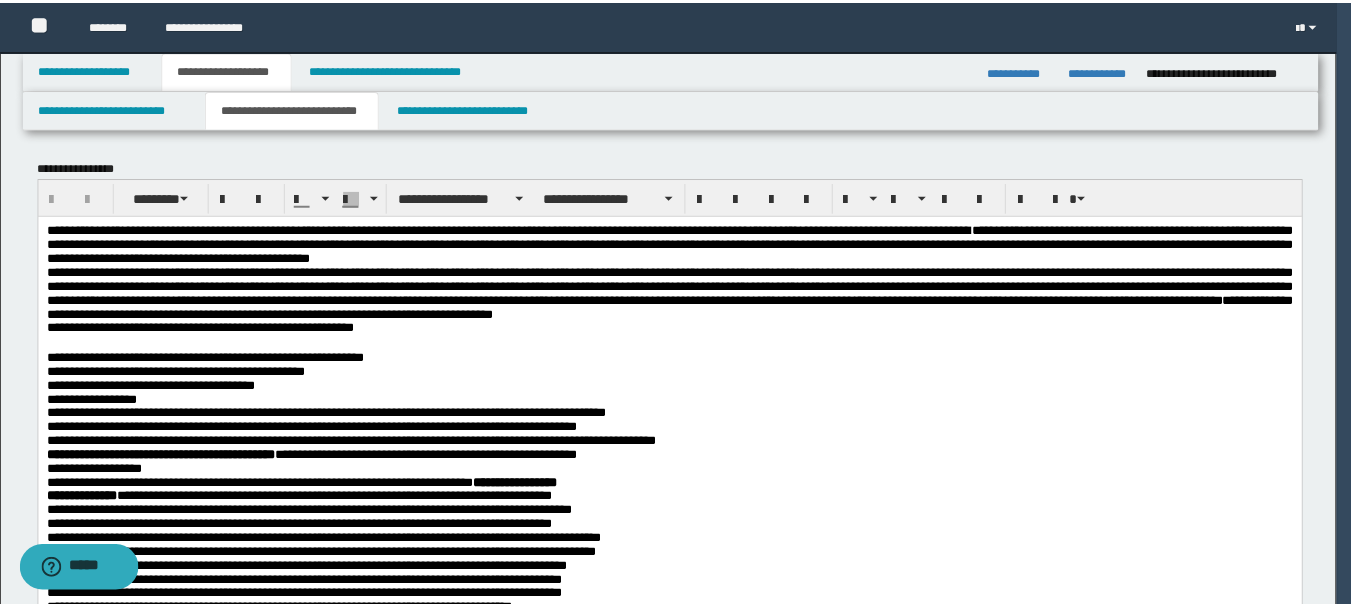 scroll, scrollTop: 0, scrollLeft: 0, axis: both 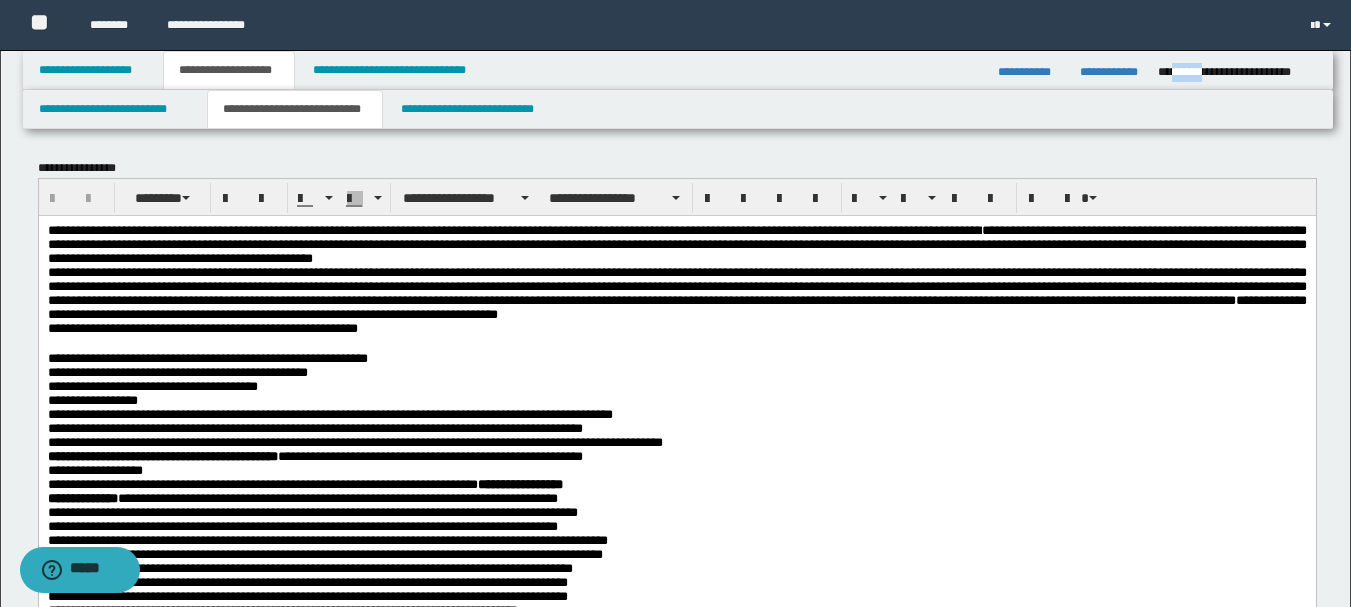 drag, startPoint x: 1169, startPoint y: 67, endPoint x: 1203, endPoint y: 77, distance: 35.44009 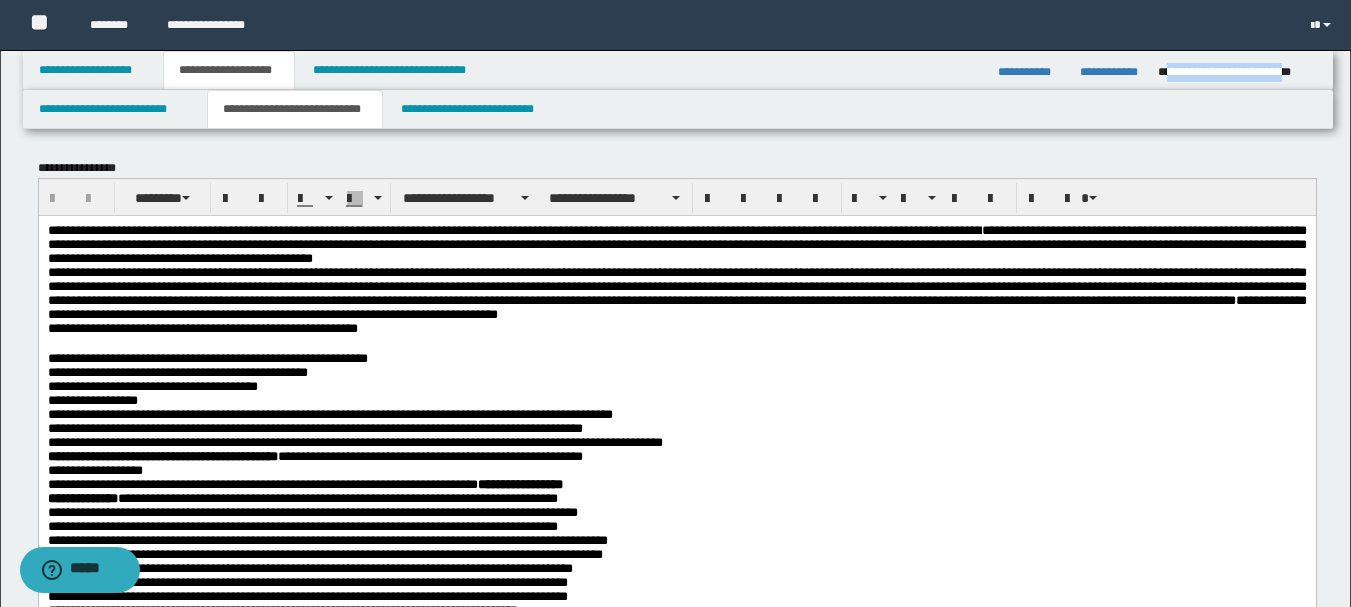 drag, startPoint x: 1165, startPoint y: 71, endPoint x: 1312, endPoint y: 80, distance: 147.27525 